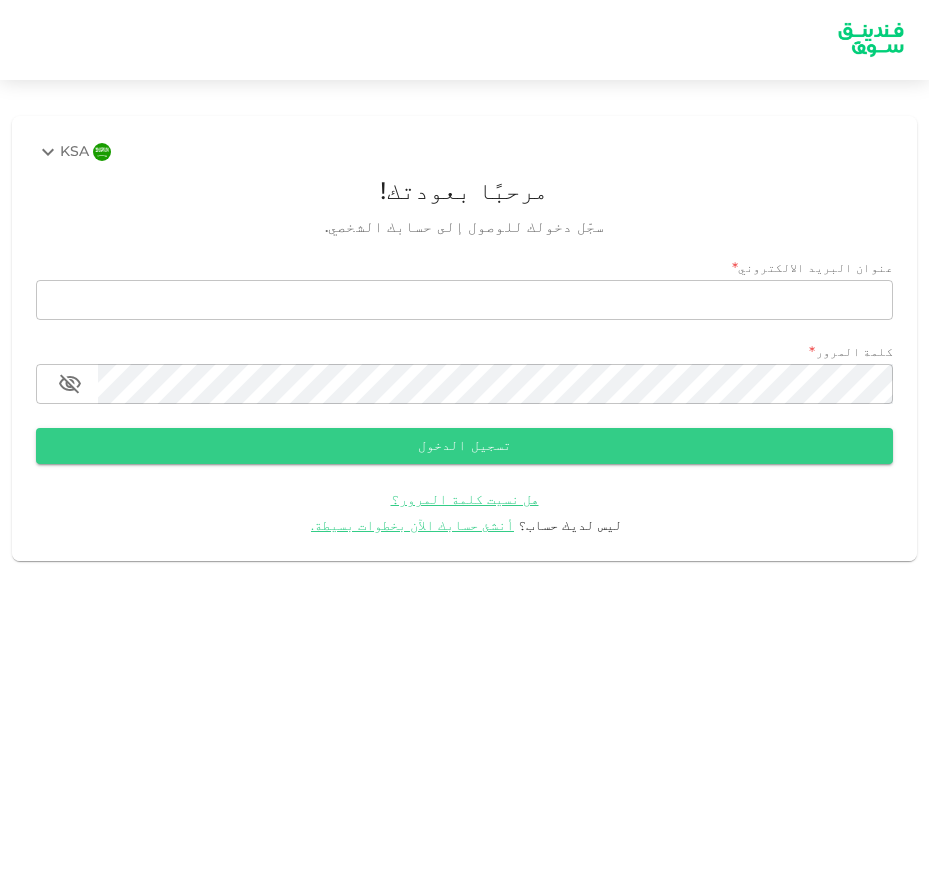 scroll, scrollTop: 0, scrollLeft: 0, axis: both 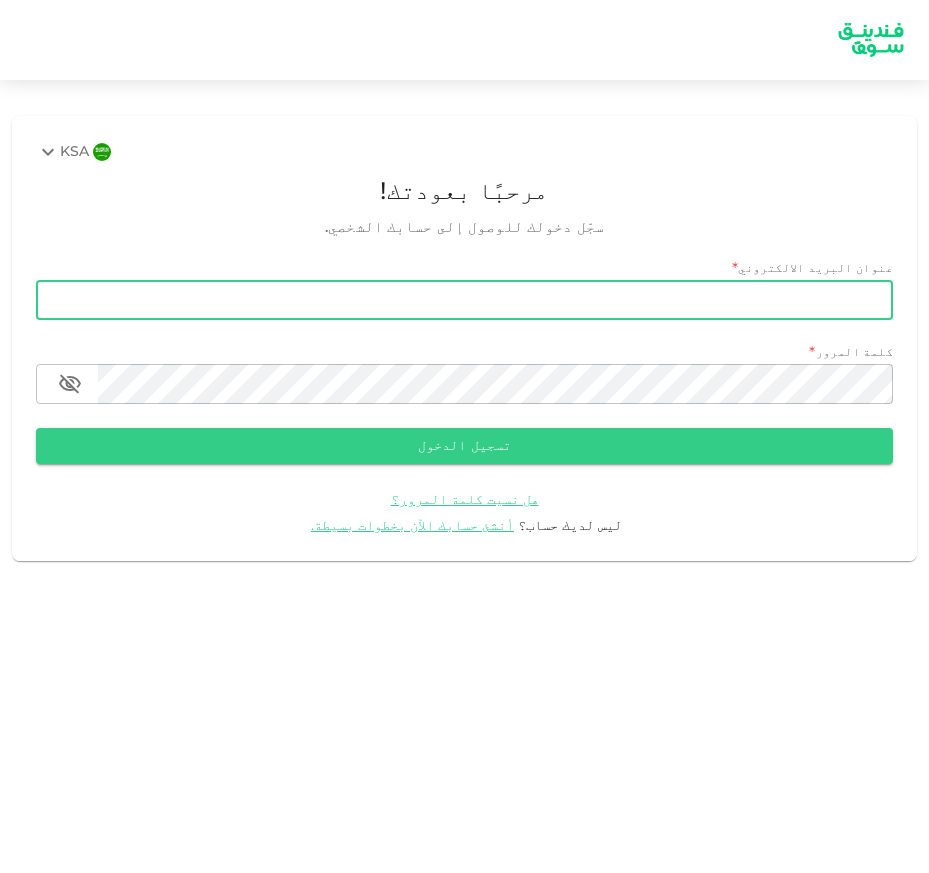click on "email" at bounding box center [464, 300] 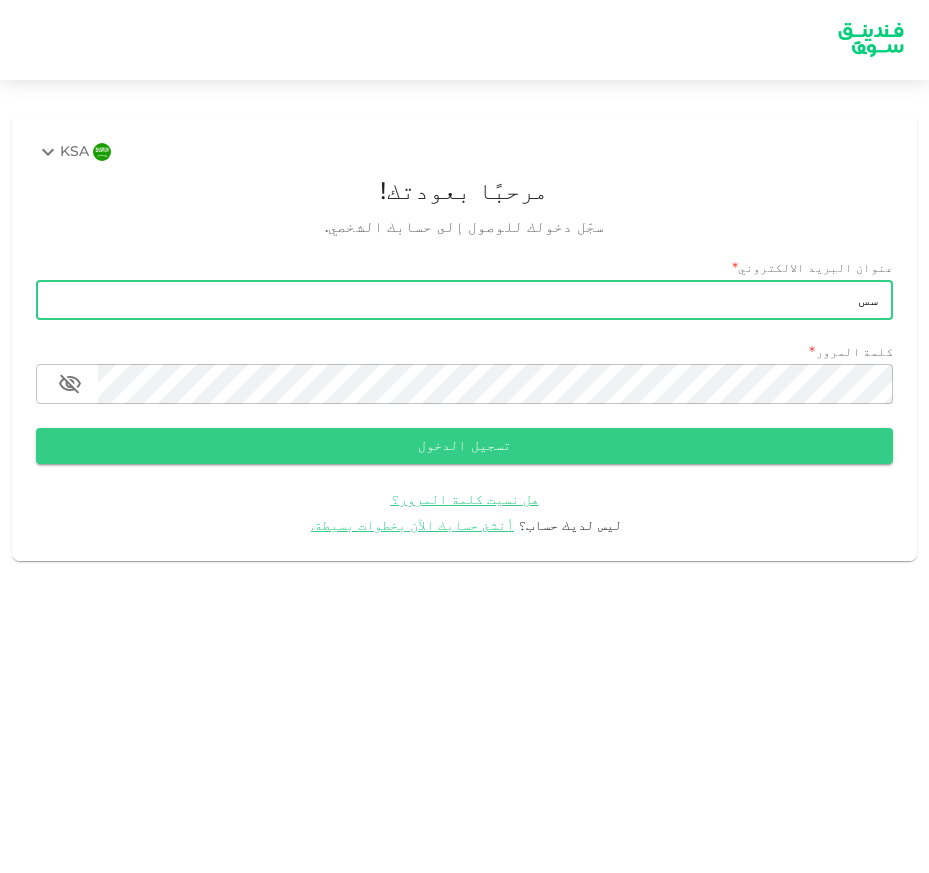 type on "س" 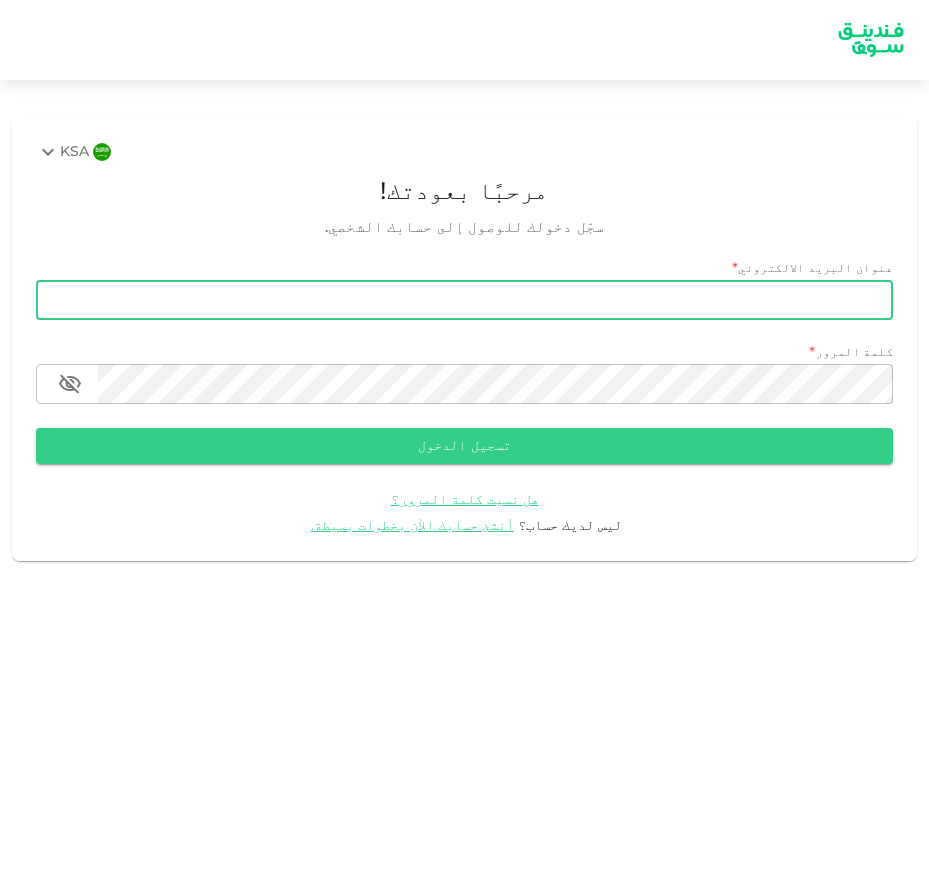 type on "س" 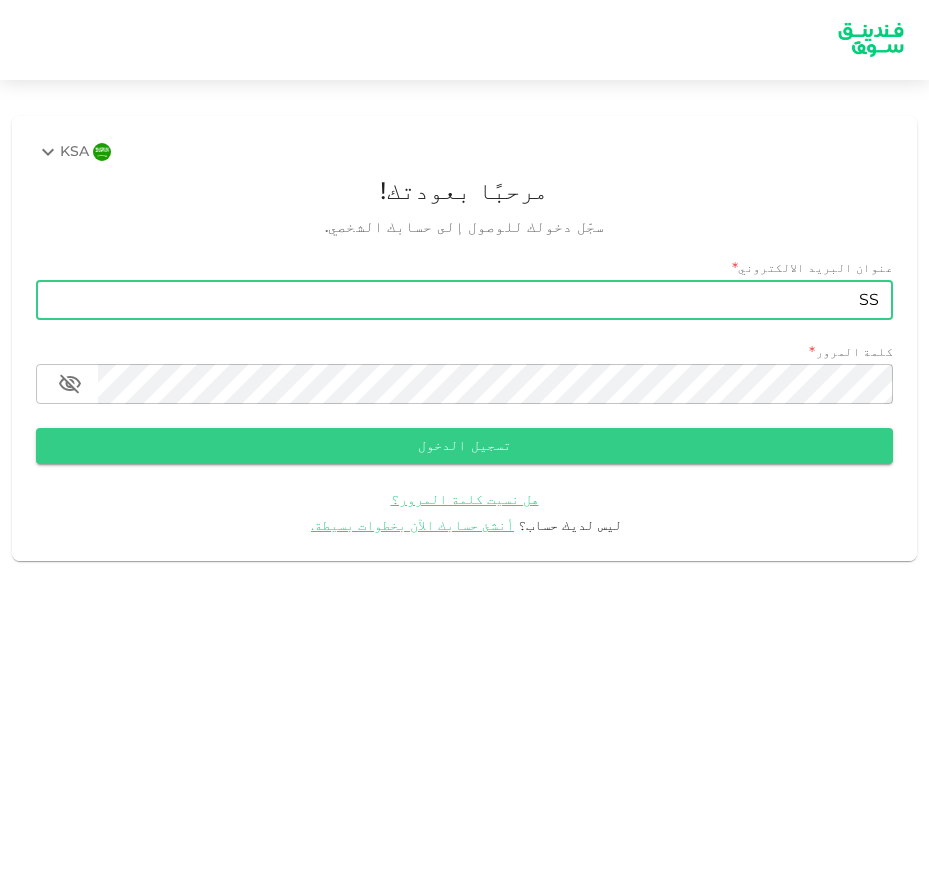 type on "S" 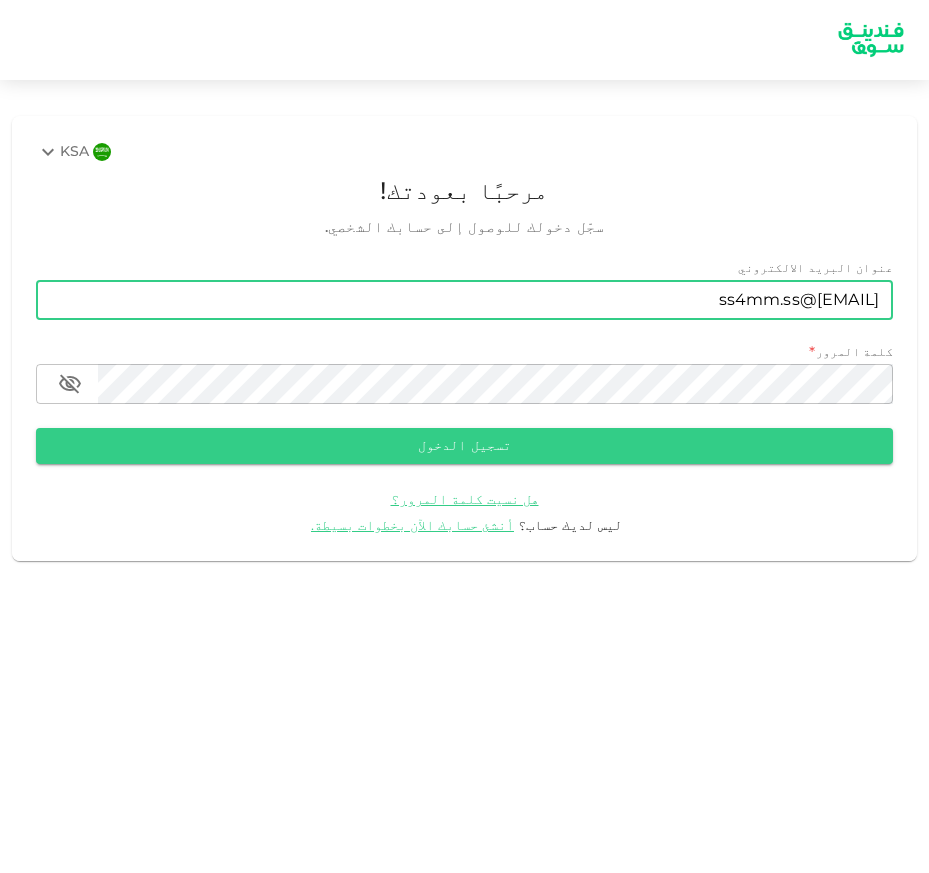 type on "ss4mm.ss@[EMAIL]" 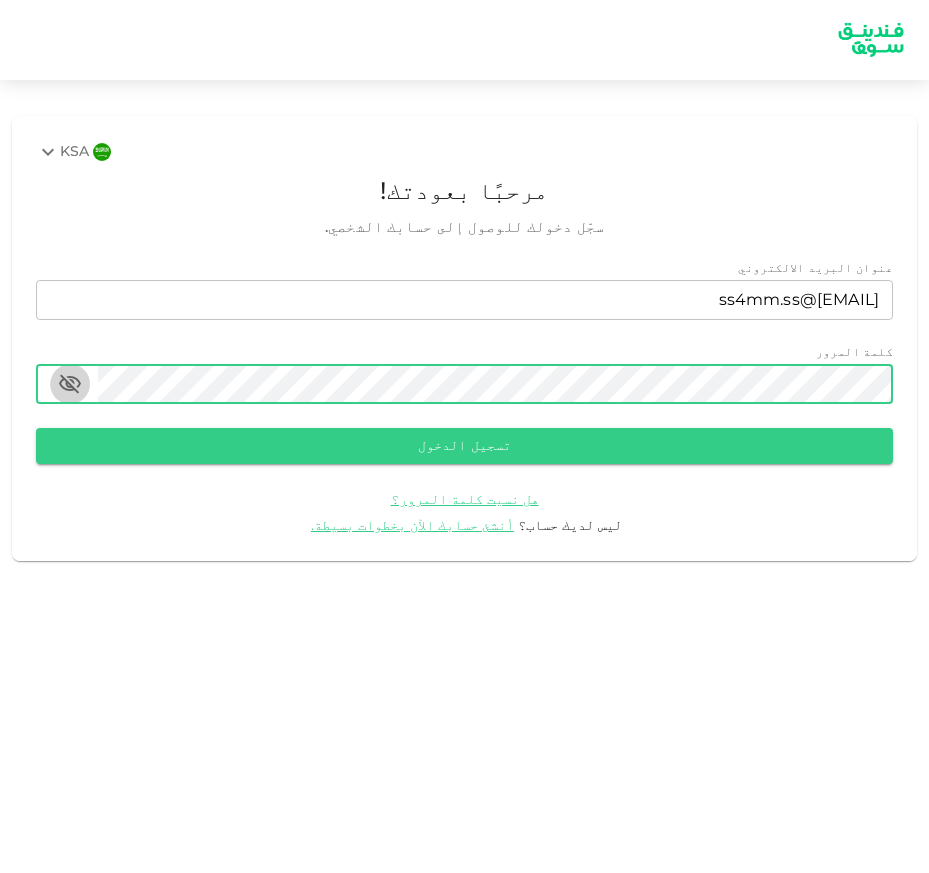 click 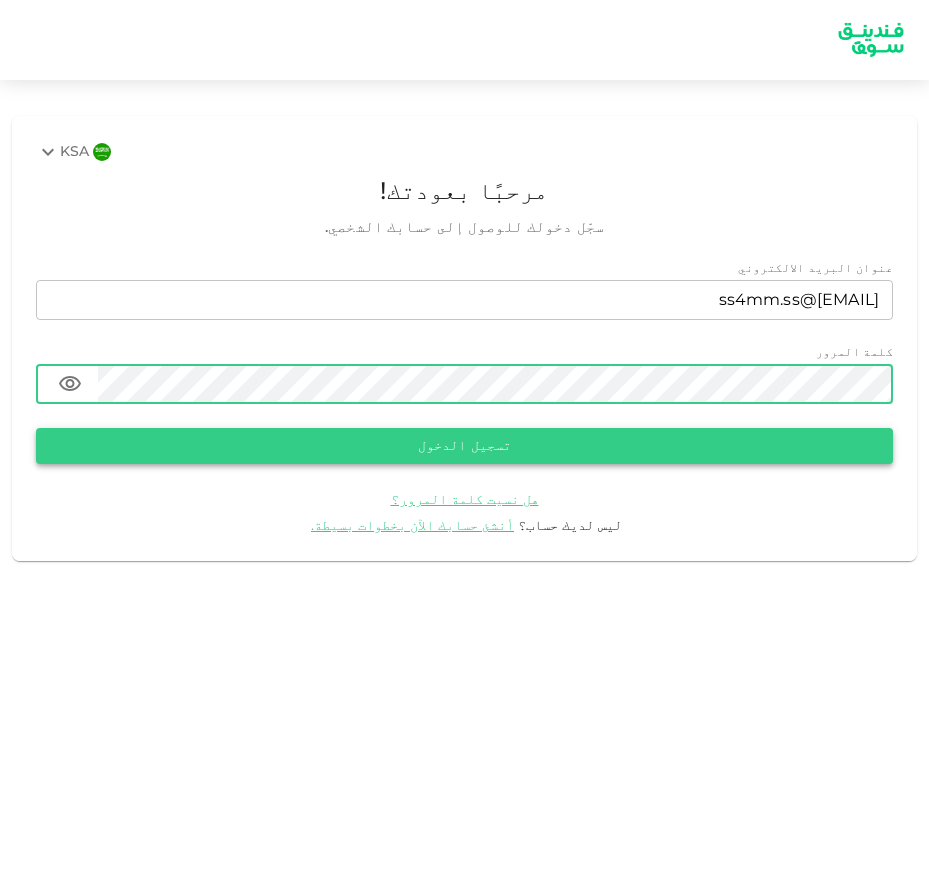 click on "تسجيل الدخول" at bounding box center [464, 446] 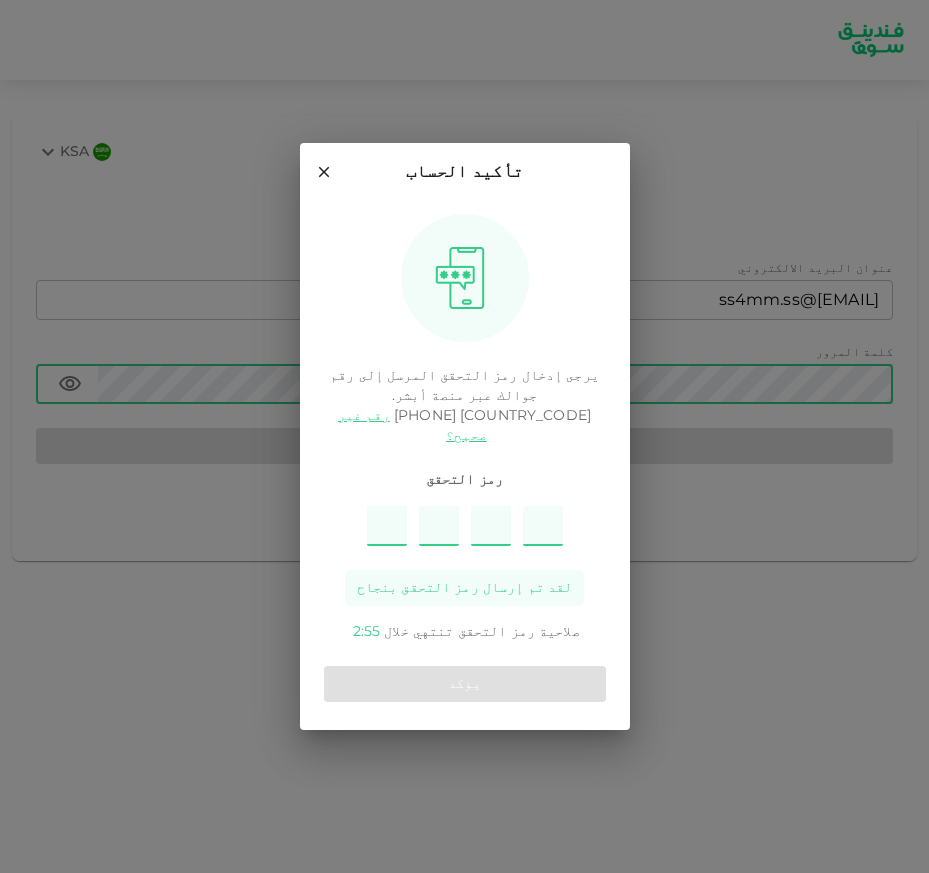 type on "8" 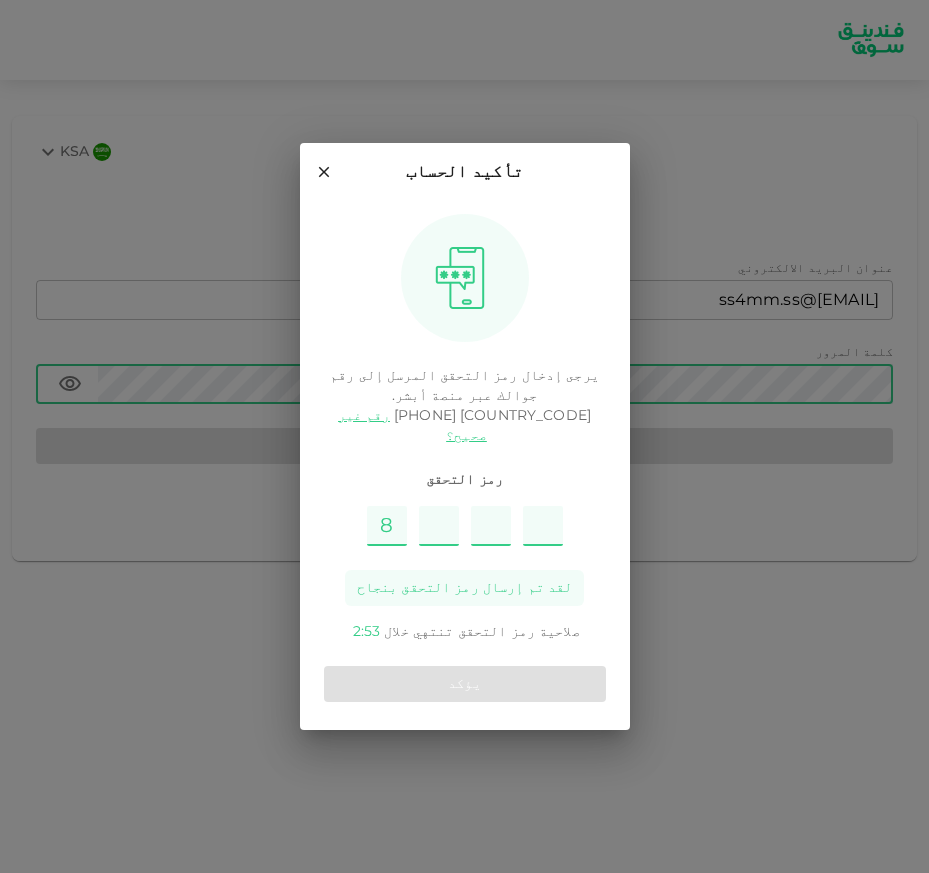 type on "4" 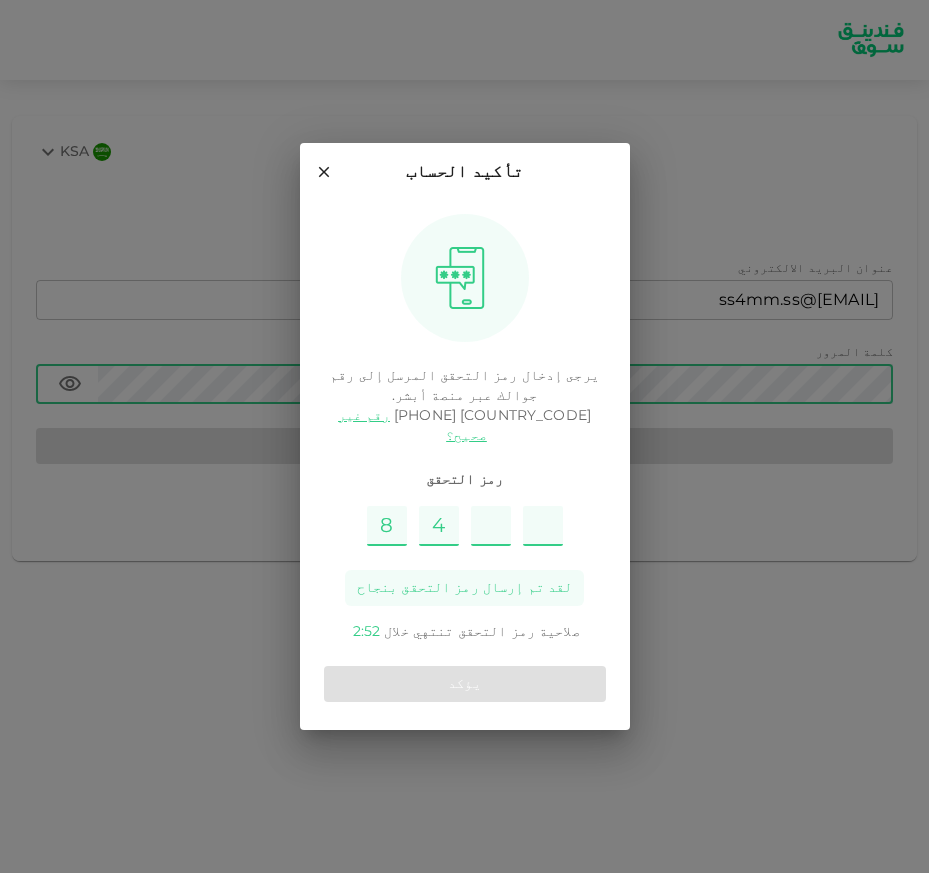 type on "2" 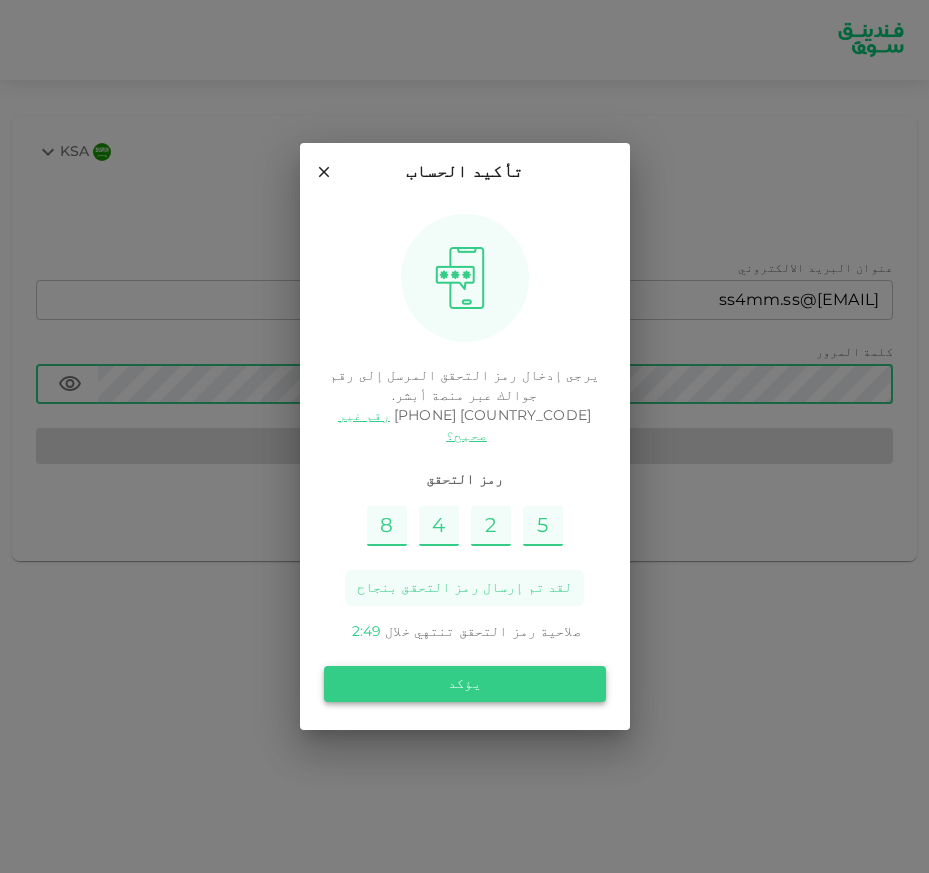 type on "5" 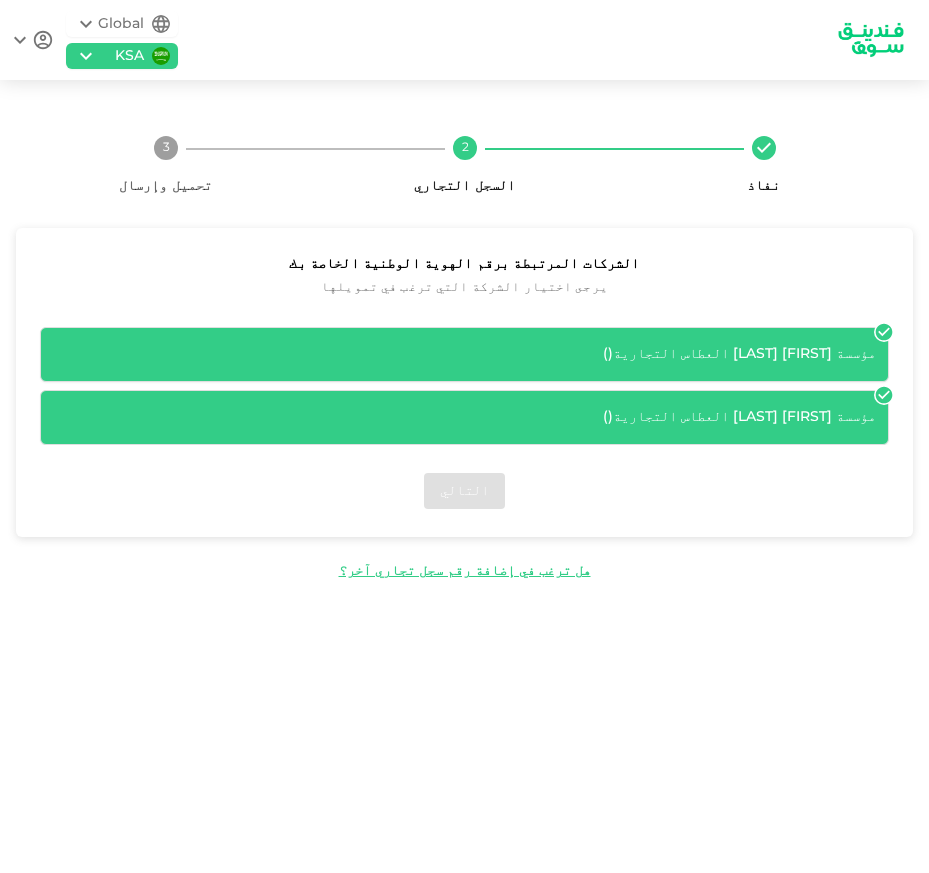 click 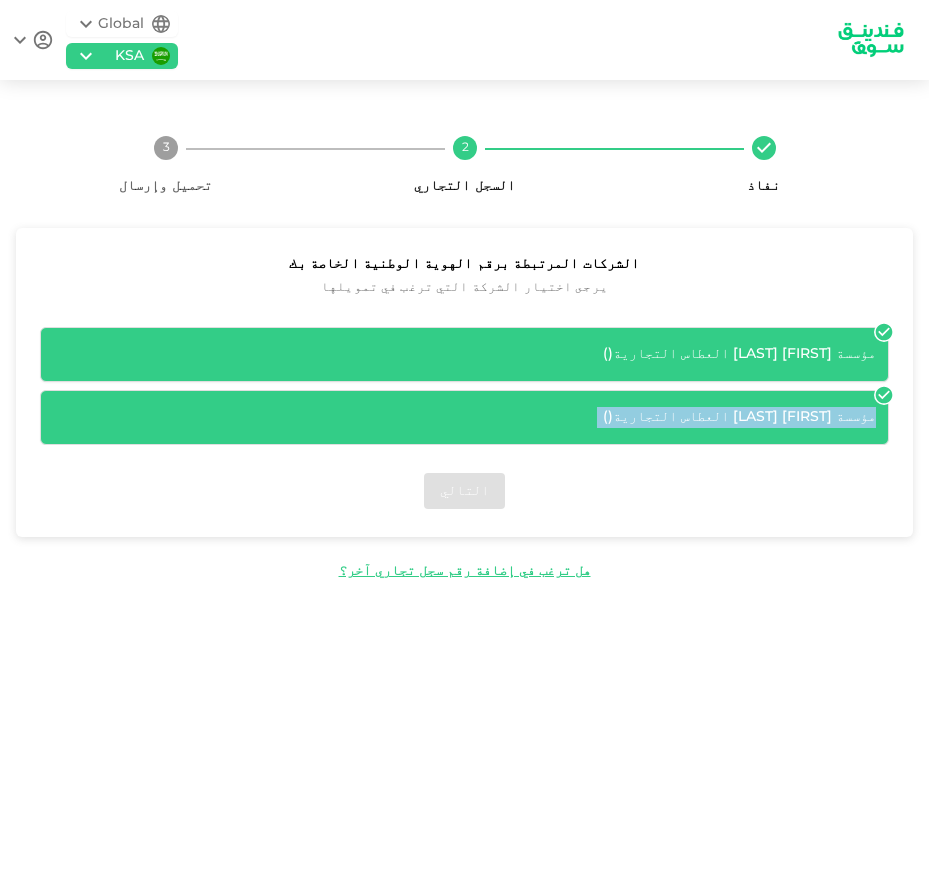 click on "مؤسسة [FIRST] [LAST] العطاس التجارية  ( )" at bounding box center [464, 417] 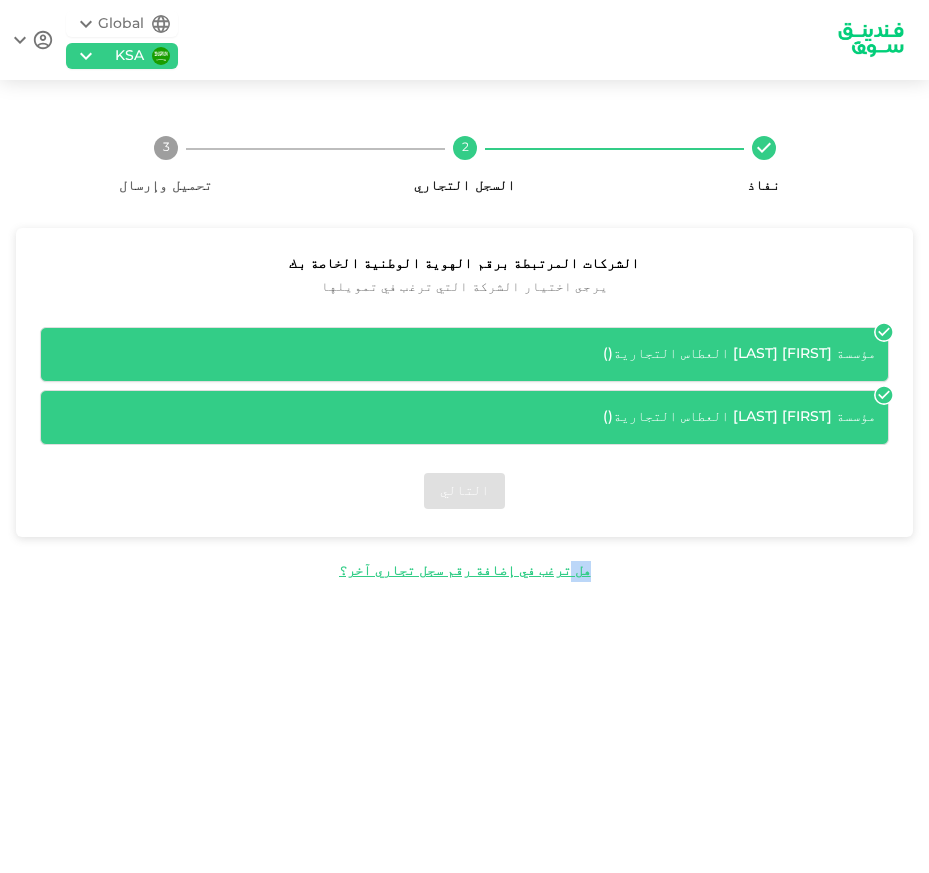 click on "التالي" at bounding box center (464, 491) 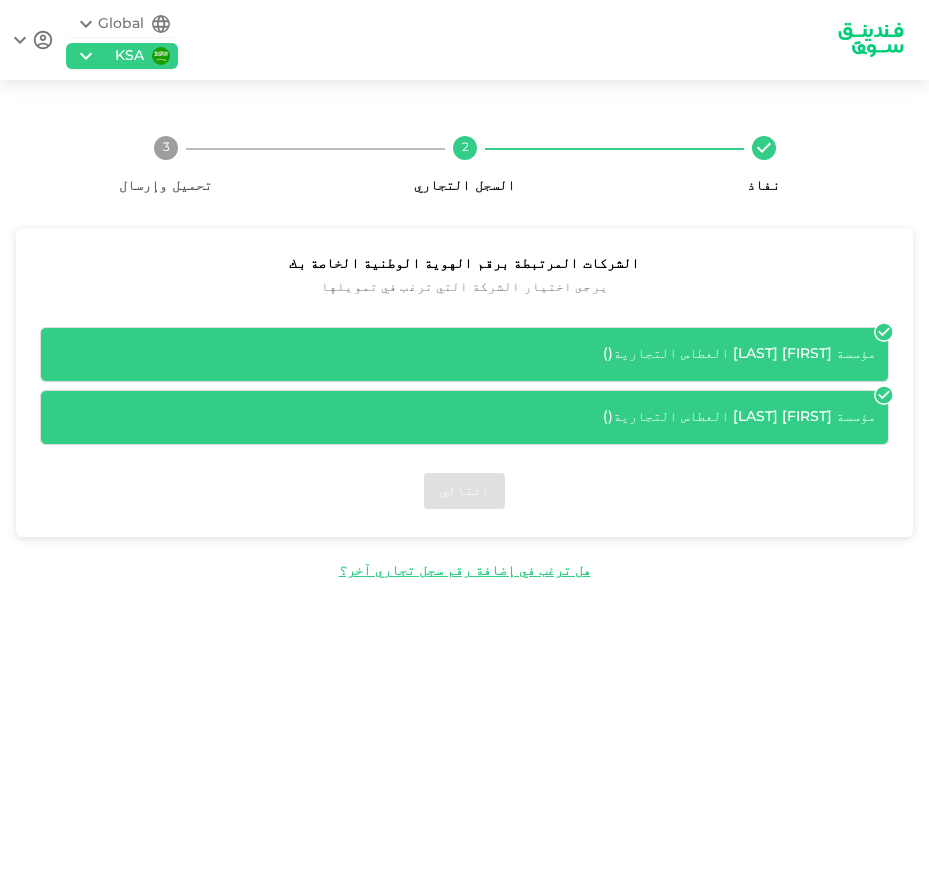 click on "التالي" at bounding box center [464, 491] 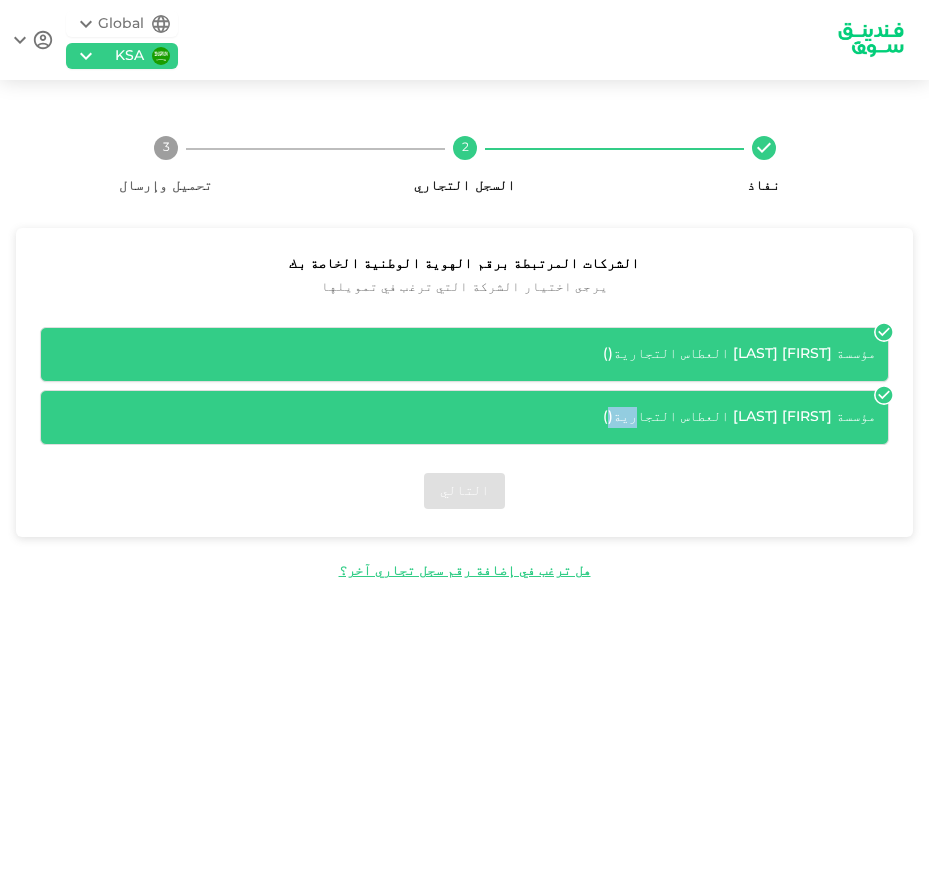 click on "مؤسسة [FIRST] [LAST] العطاس التجارية  ( )" at bounding box center (464, 417) 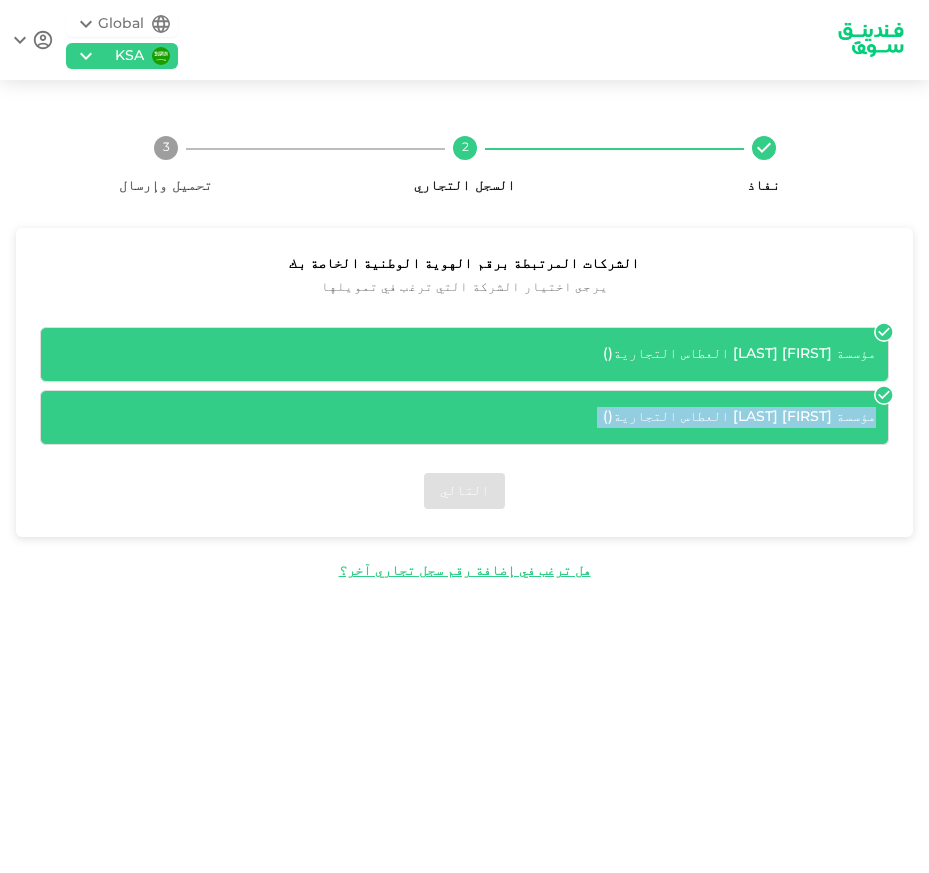 click on "مؤسسة [FIRST] [LAST] العطاس التجارية  ( )" at bounding box center [464, 417] 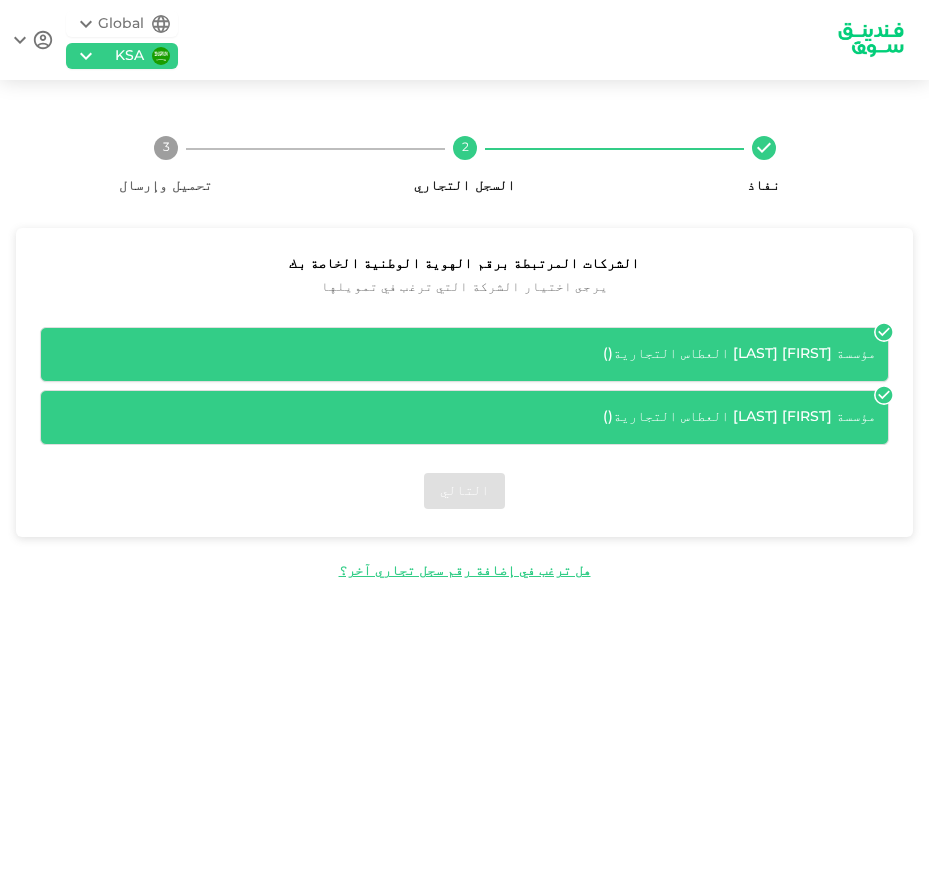 click on "( )" at bounding box center (608, 417) 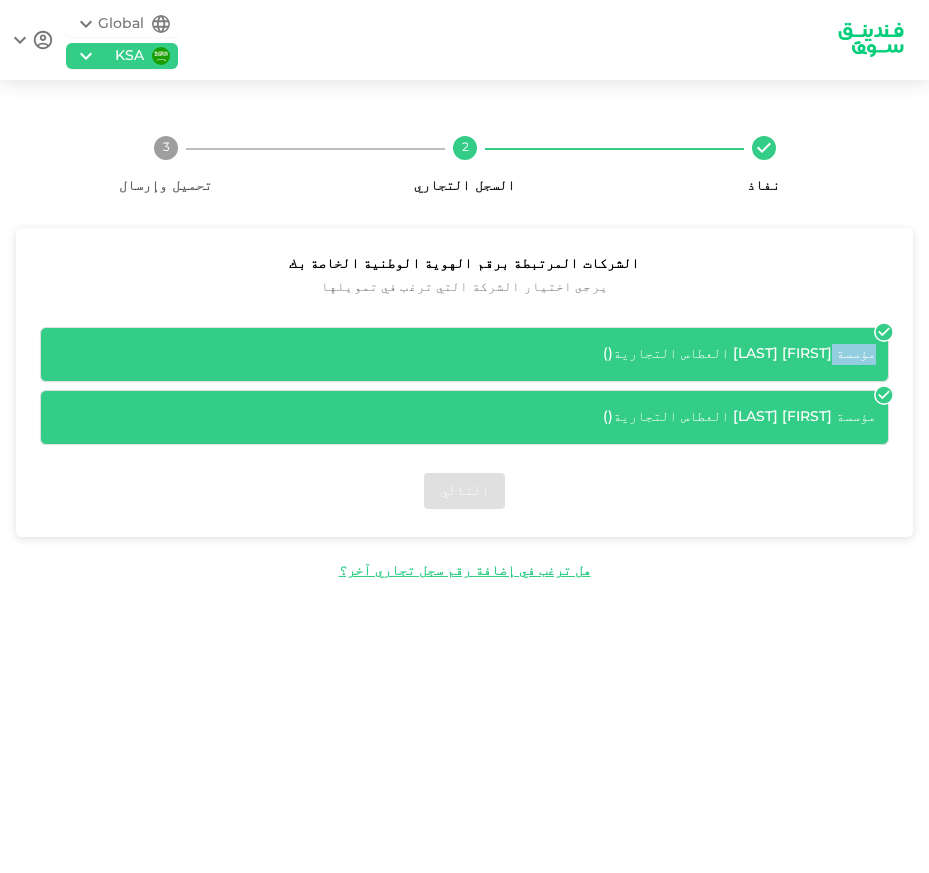 click on "مؤسسة [FIRST] [LAST] العطاس التجارية  ( )  مؤسسة [FIRST] [LAST] العطاس التجارية  ( )" at bounding box center [464, 378] 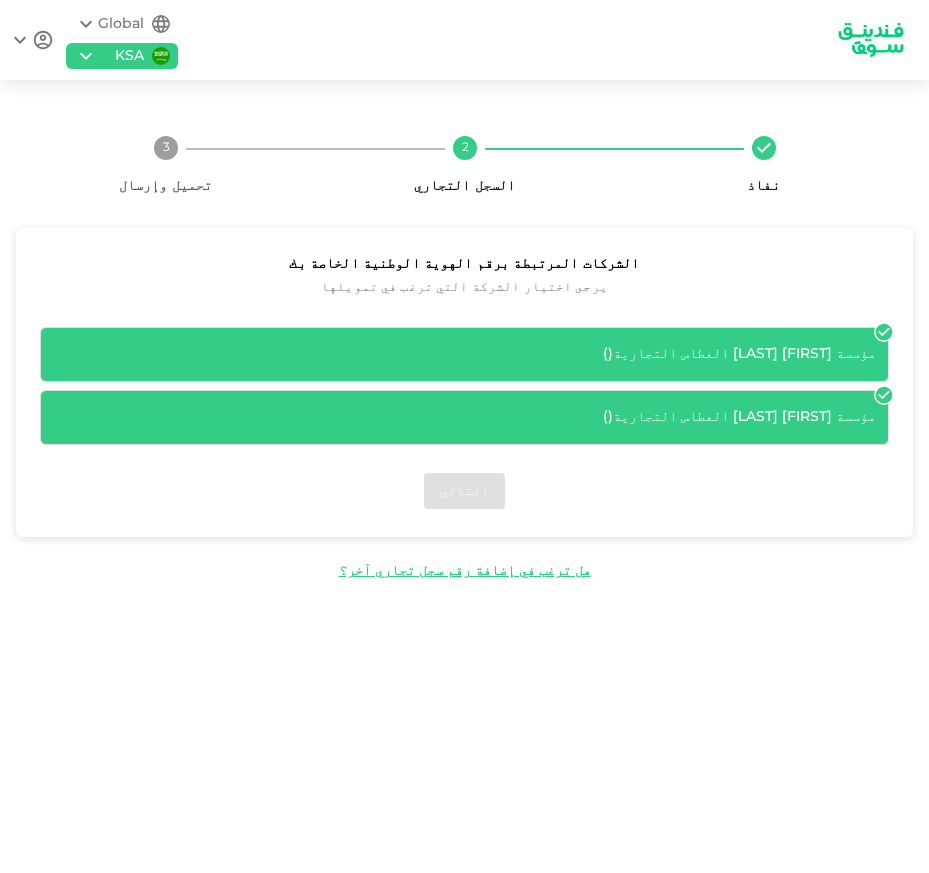 click on "مؤسسة [FIRST] [LAST] العطاس التجارية  ( )" at bounding box center (464, 417) 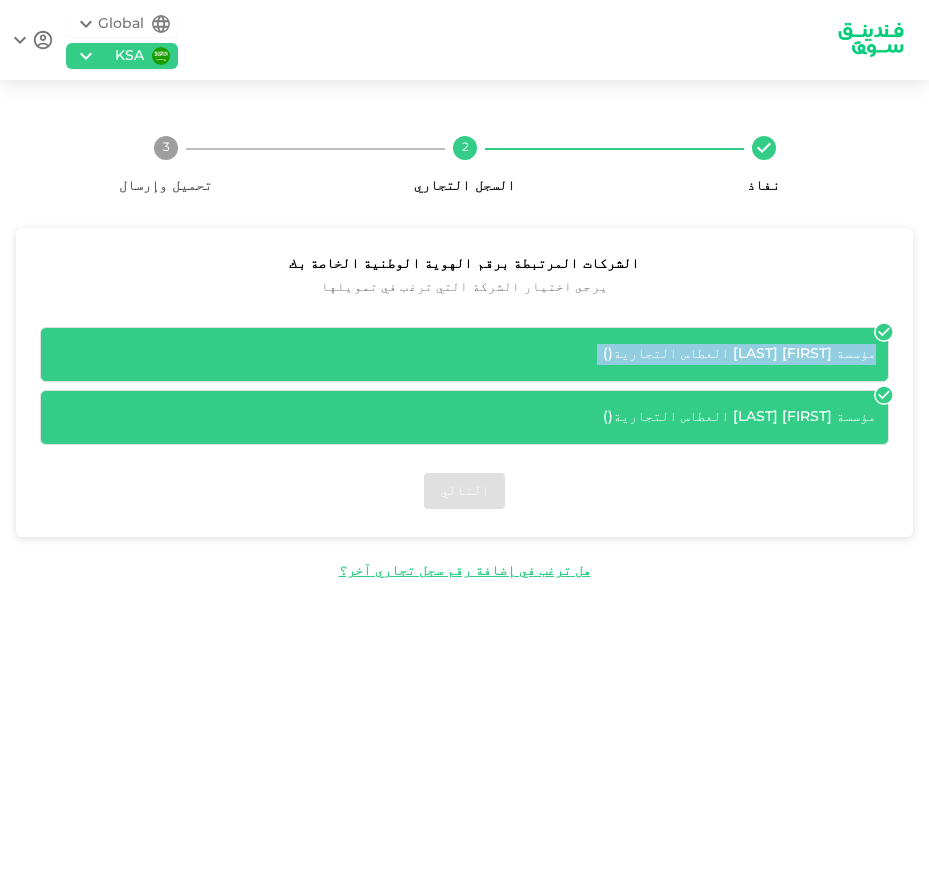 click on "مؤسسة [FIRST] [LAST] العطاس التجارية  ( )" at bounding box center [464, 354] 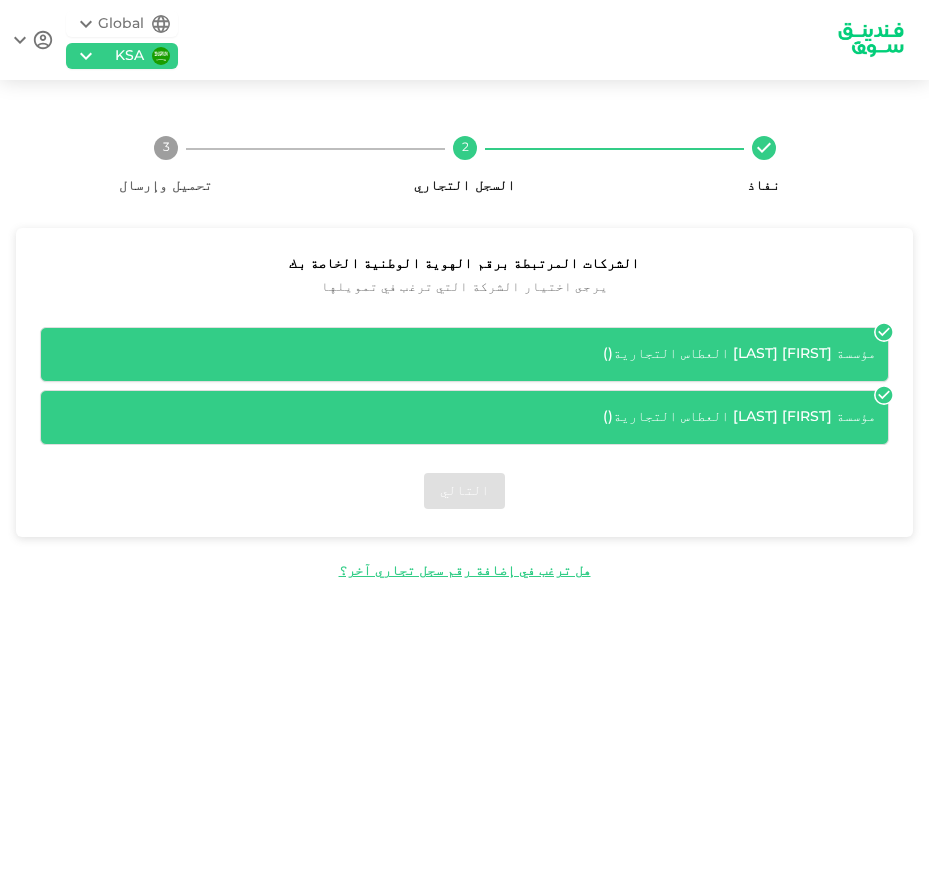 click on "مؤسسة [FIRST] [LAST] العطاس التجارية  ( )" at bounding box center (464, 417) 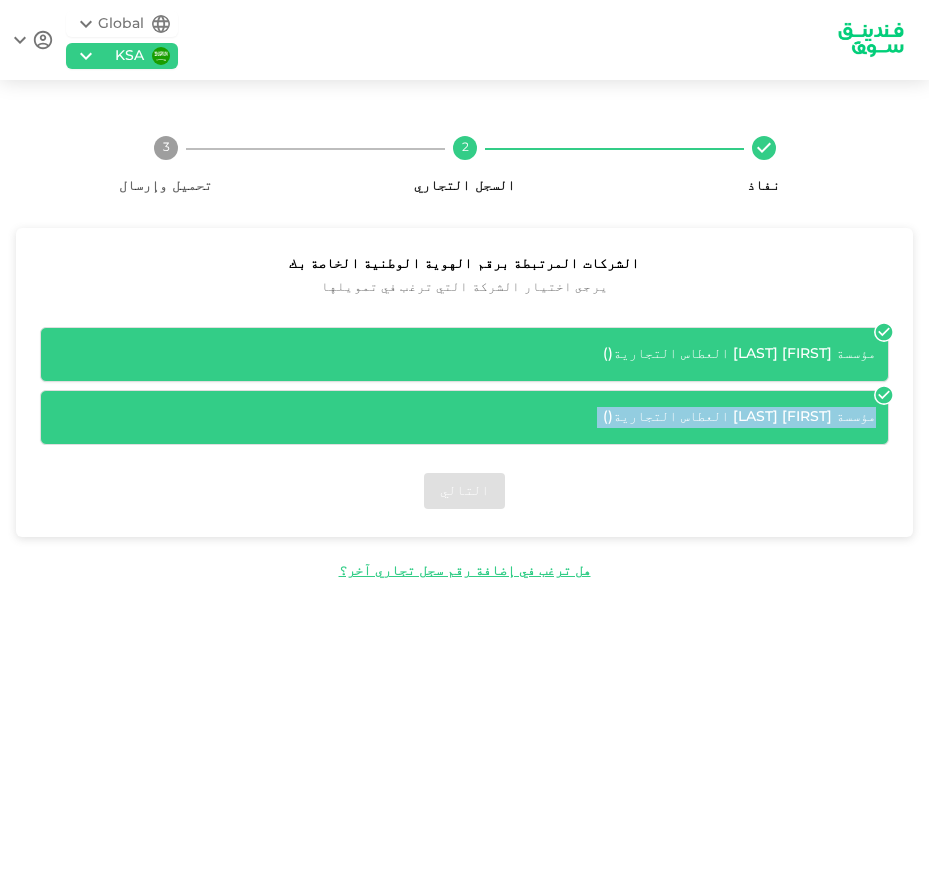 click on "مؤسسة [FIRST] [LAST] العطاس التجارية  ( )" at bounding box center (464, 417) 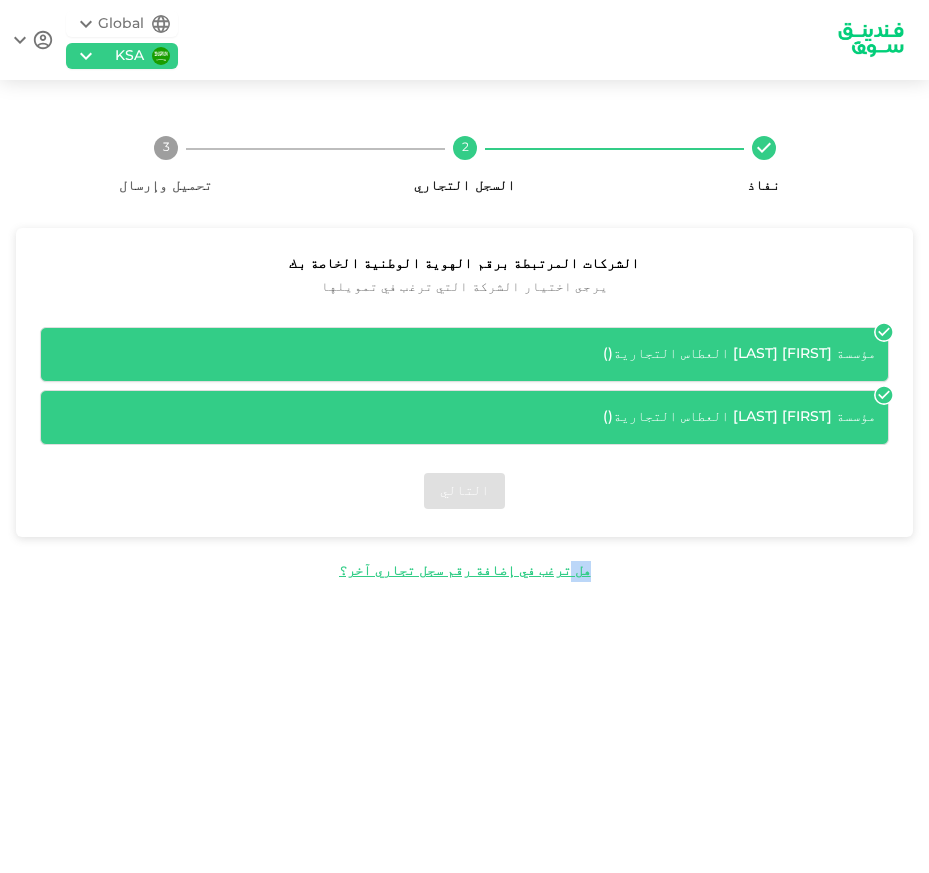 click on "التالي" at bounding box center [464, 491] 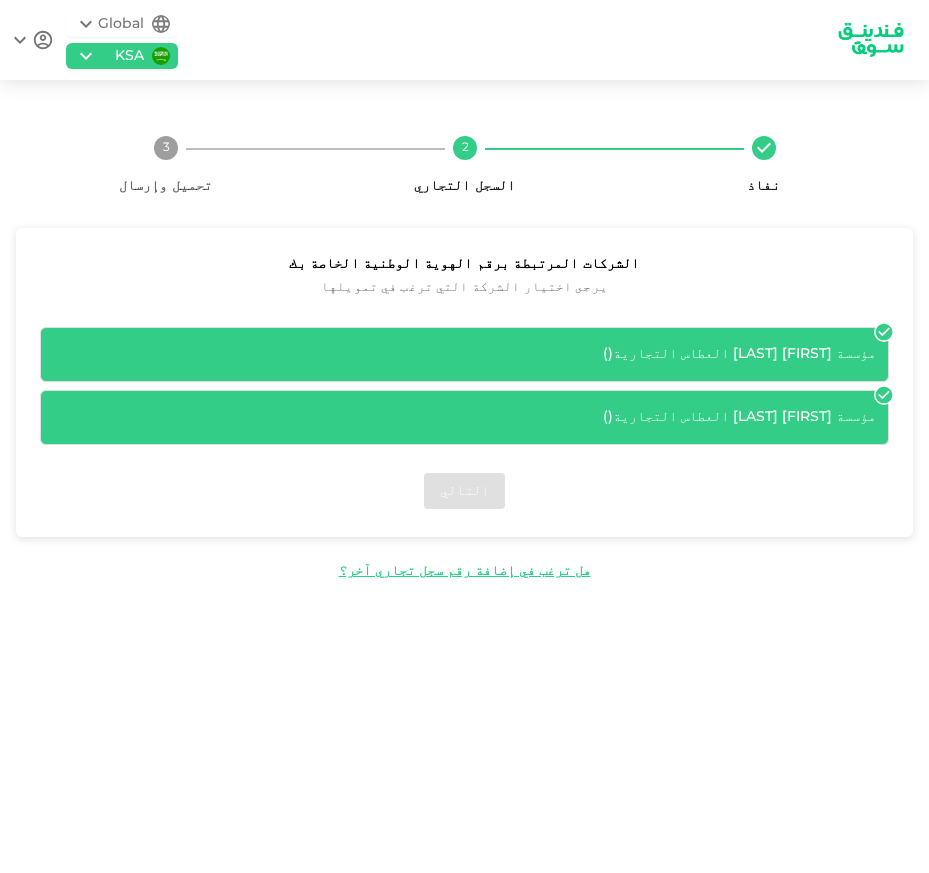 click on "التالي" at bounding box center [464, 491] 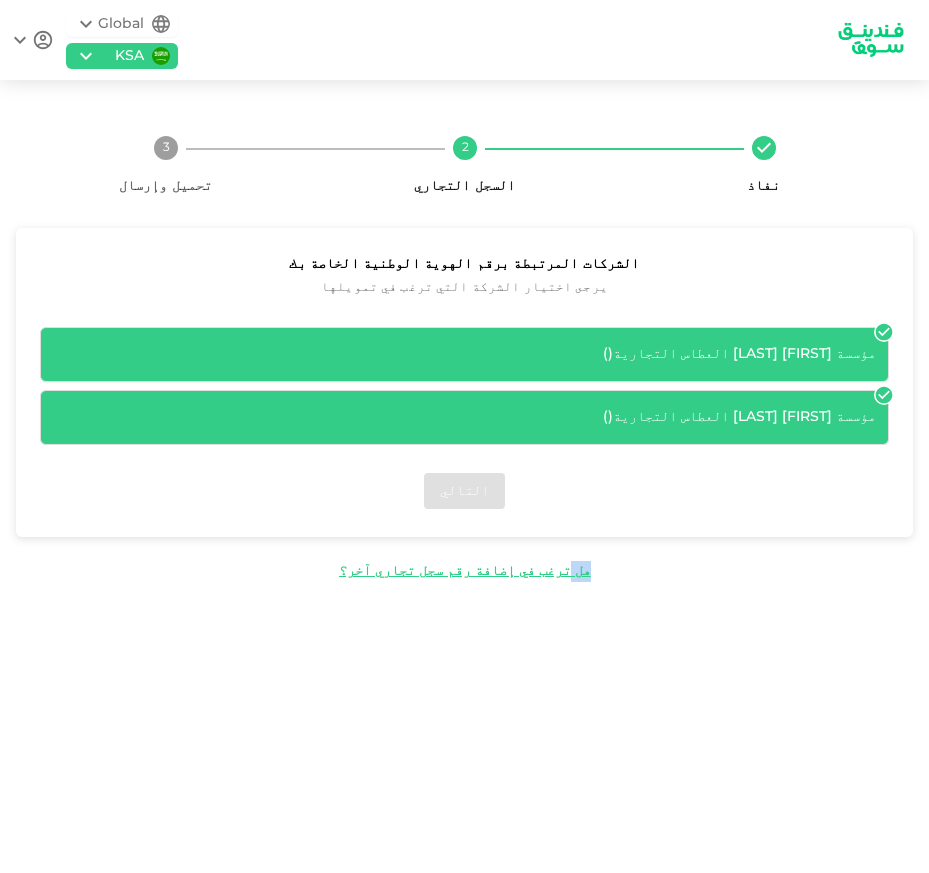click on "التالي" at bounding box center [464, 491] 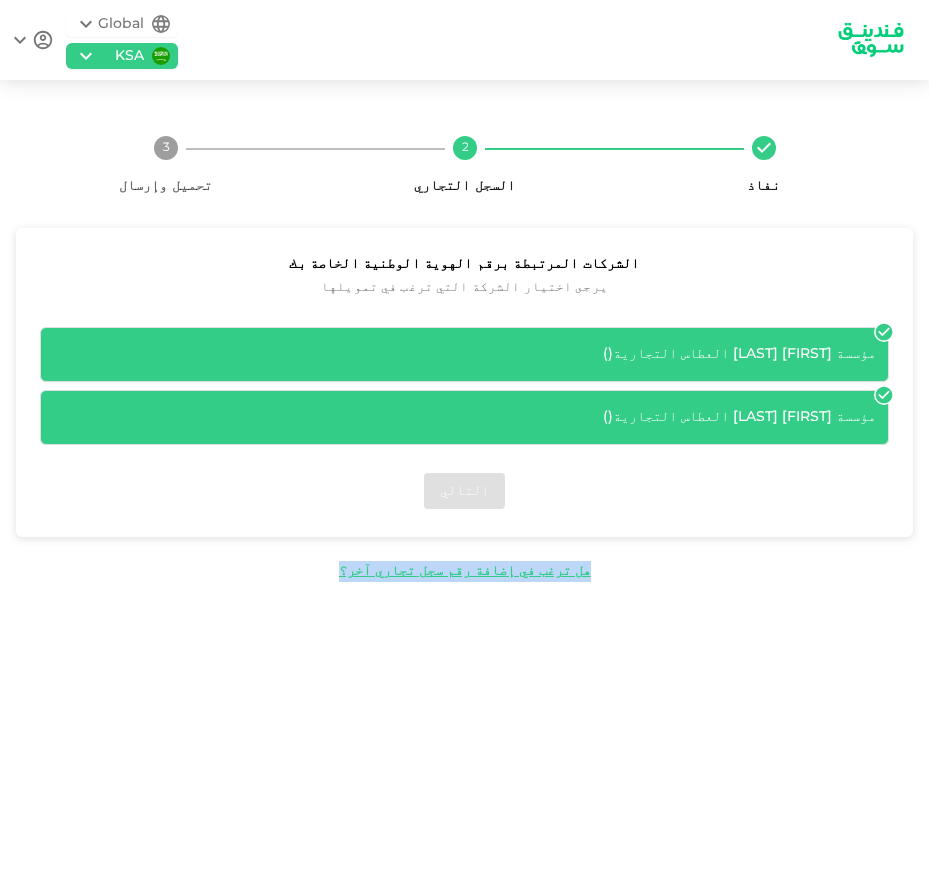 click on "التالي" at bounding box center [464, 491] 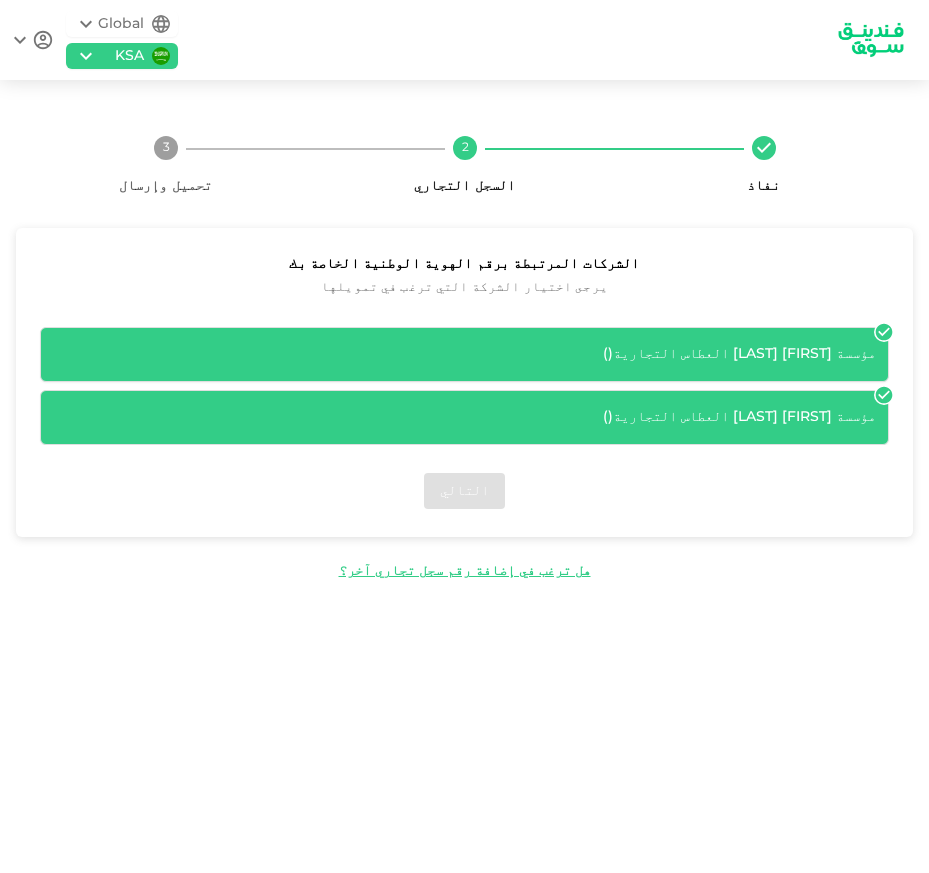 click on "التالي" at bounding box center [464, 491] 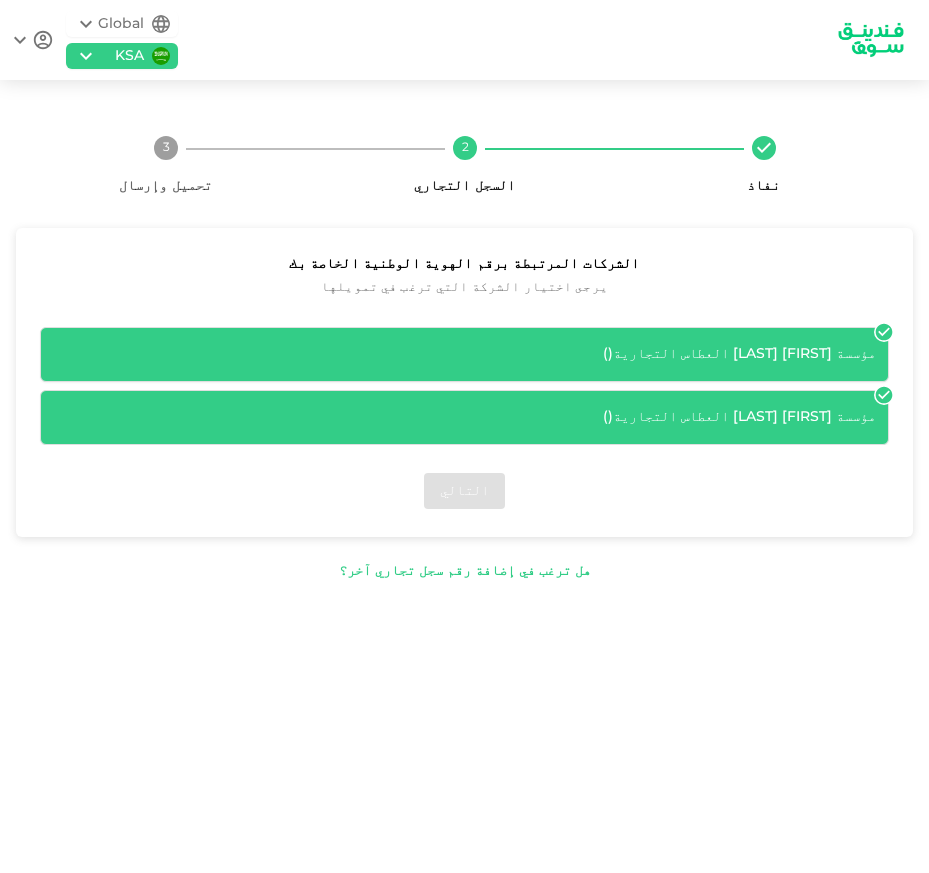 click on "هل ترغب في إضافة رقم سجل تجاري آخر؟" at bounding box center (465, 571) 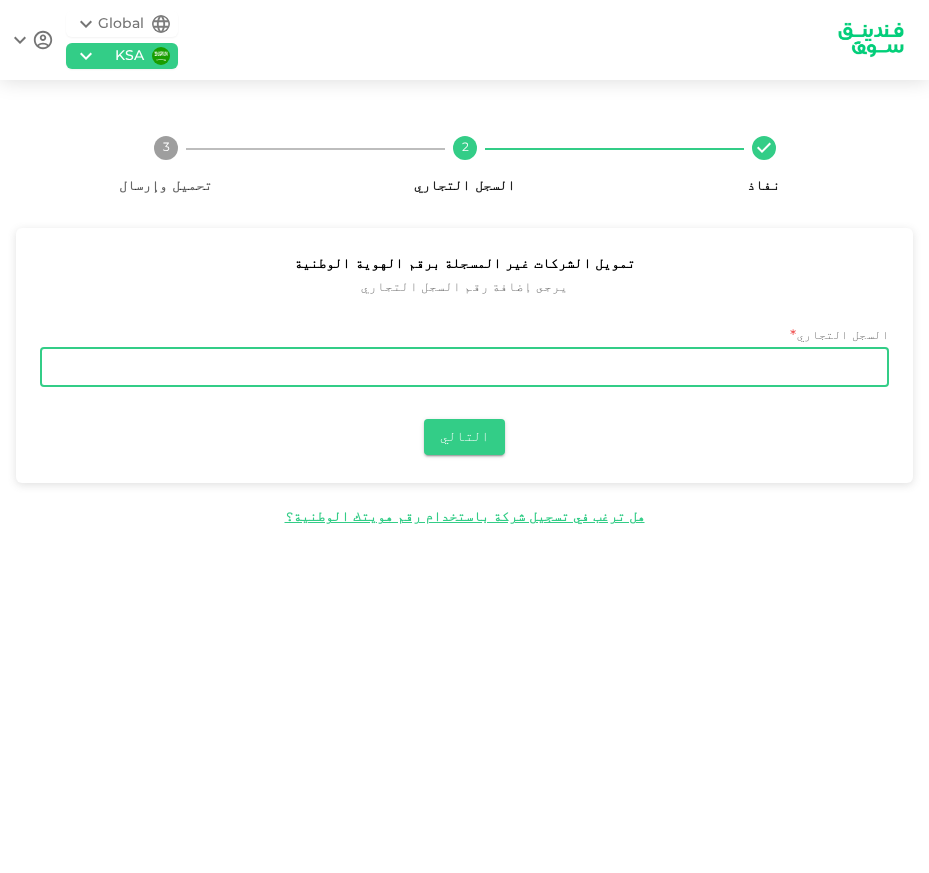 click on "السجل التجاري" at bounding box center (464, 367) 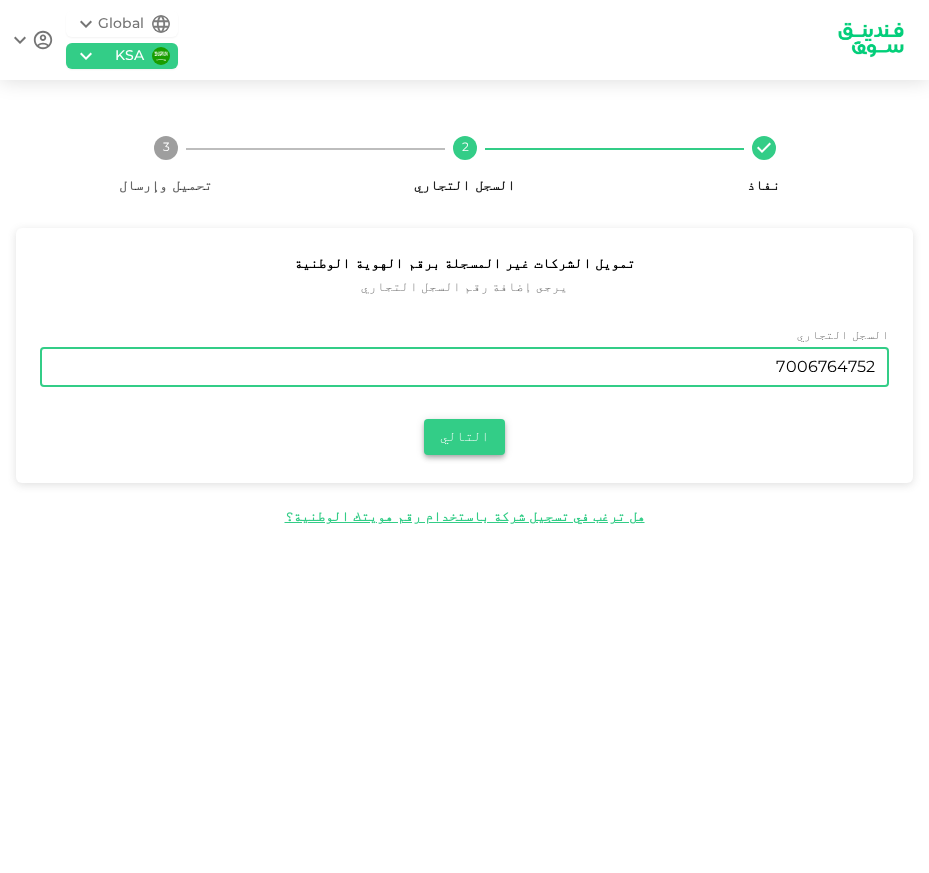 type on "7006764752" 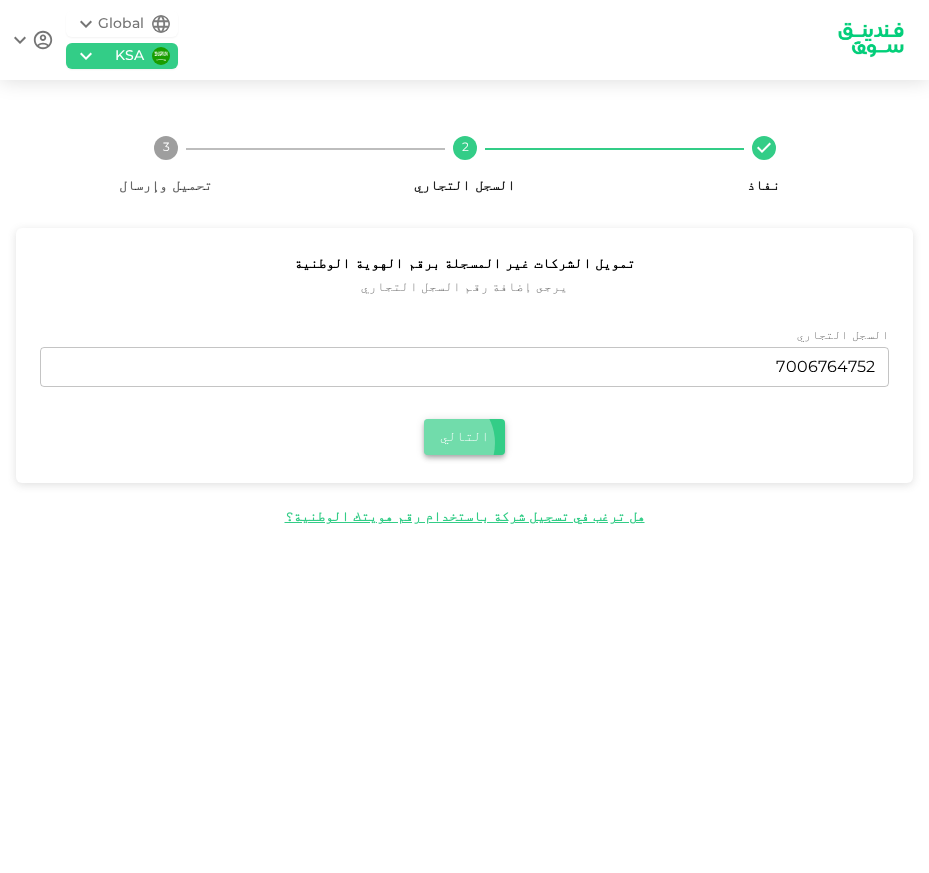 click on "التالي" at bounding box center [464, 437] 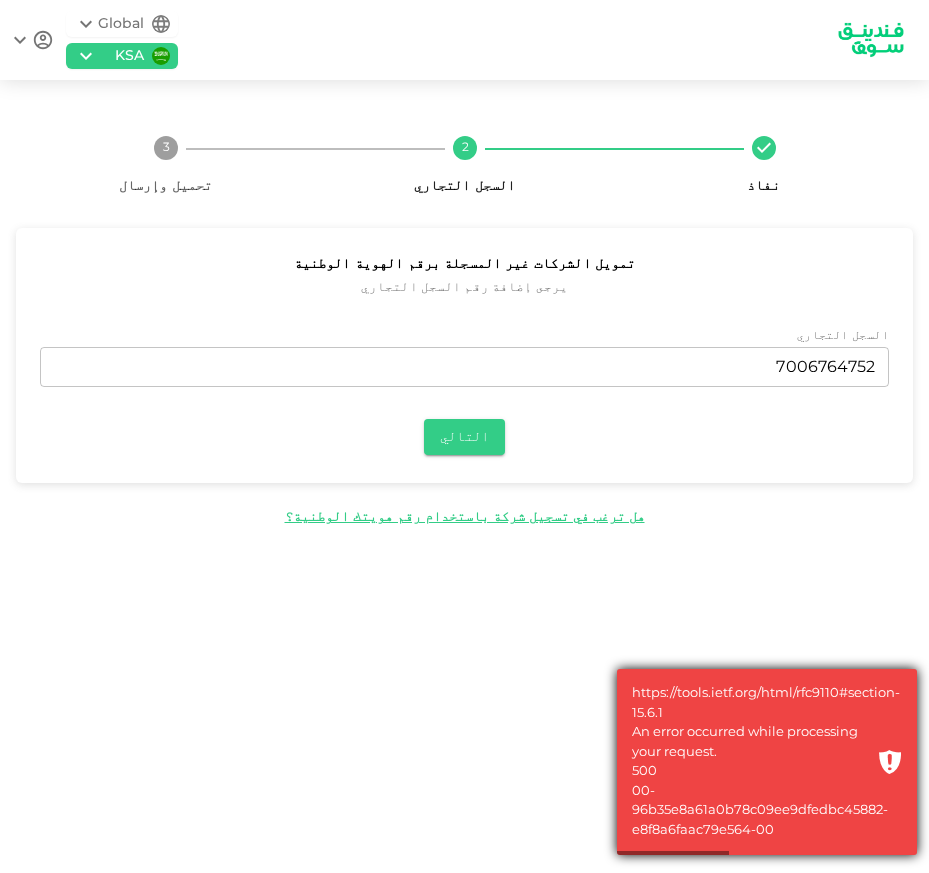 click on "https://tools.ietf.org/html/rfc9110#section-15.6.1 An error occurred while processing your request. 500 00-96b35e8a61a0b78c09ee9dfedbc45882-e8f8a6faac79e564-00" at bounding box center [749, 762] 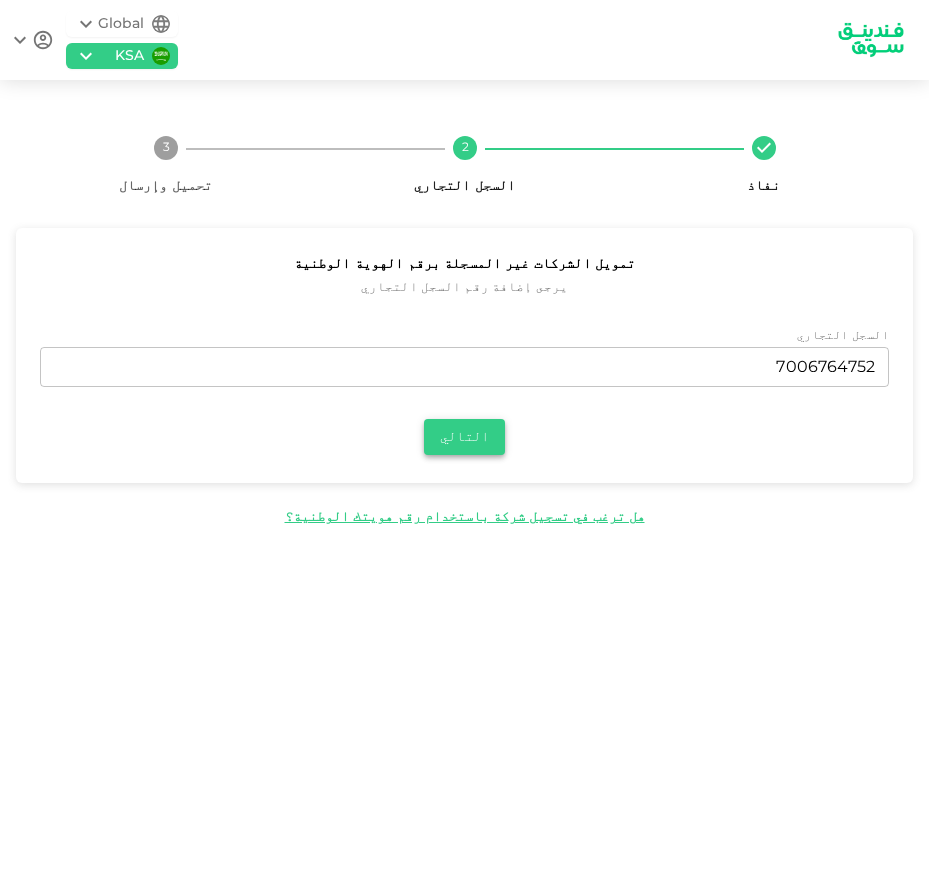 click on "التالي" at bounding box center [464, 437] 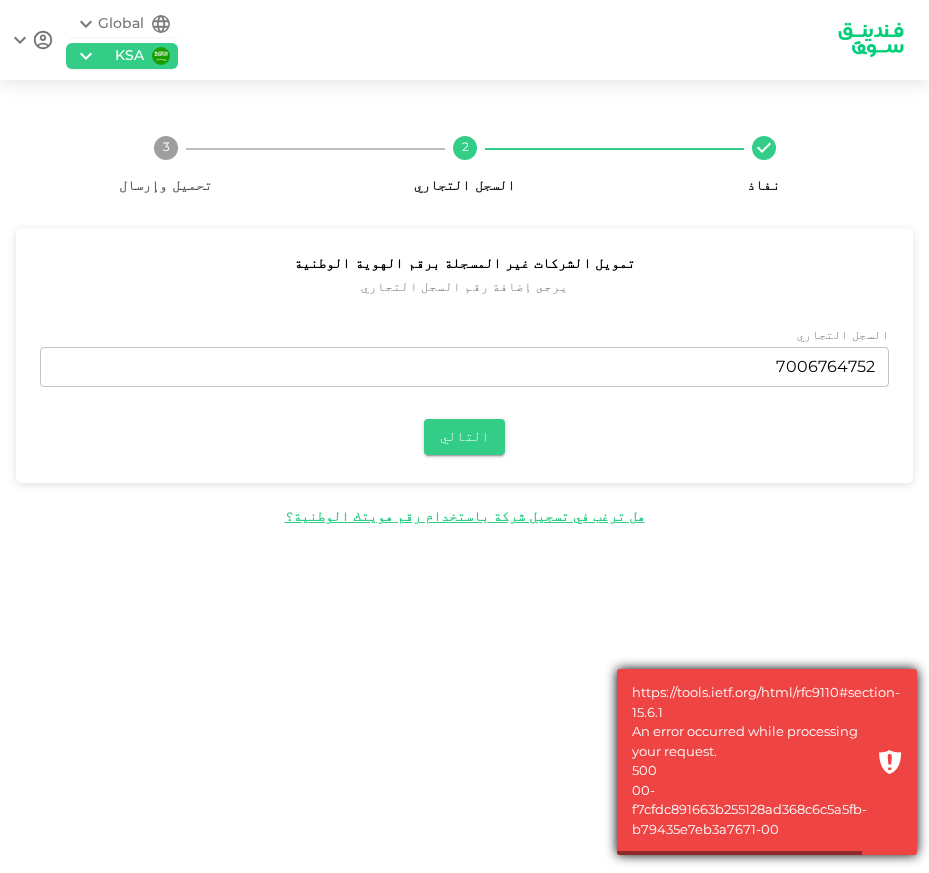click on "https://tools.ietf.org/html/rfc9110#section-15.6.1 An error occurred while processing your request. 500 00-f7cfdc891663b255128ad368c6c5a5fb-b79435e7eb3a7671-00" at bounding box center [749, 762] 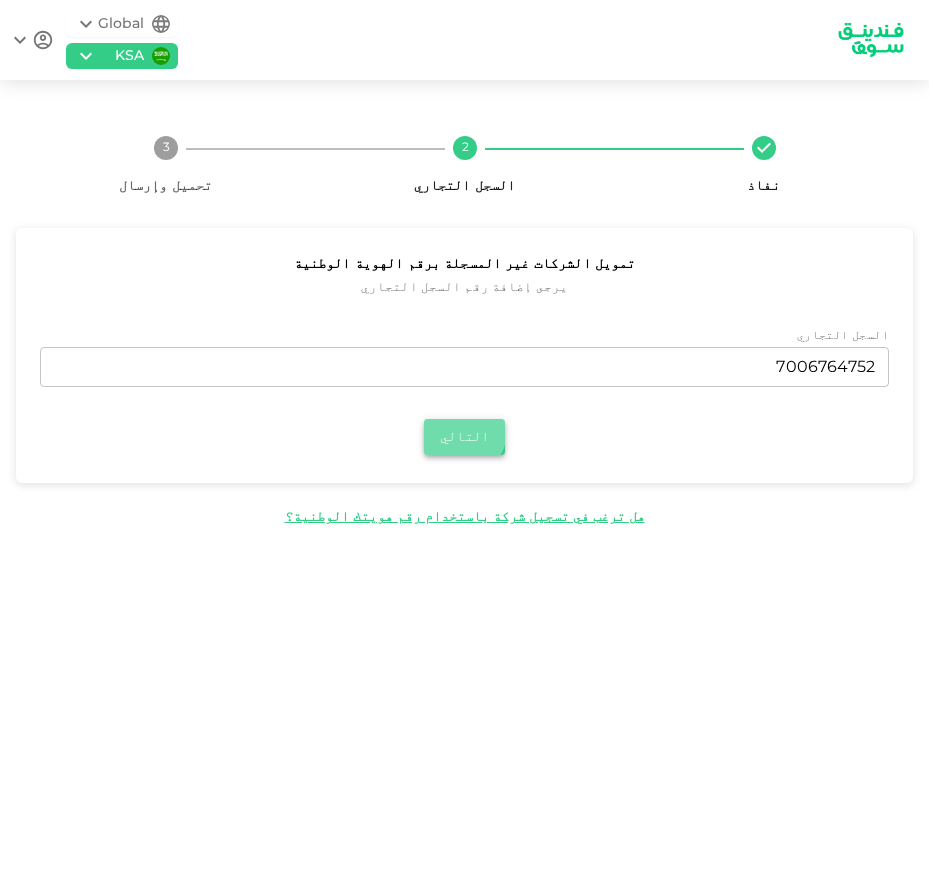 click on "التالي" at bounding box center [464, 437] 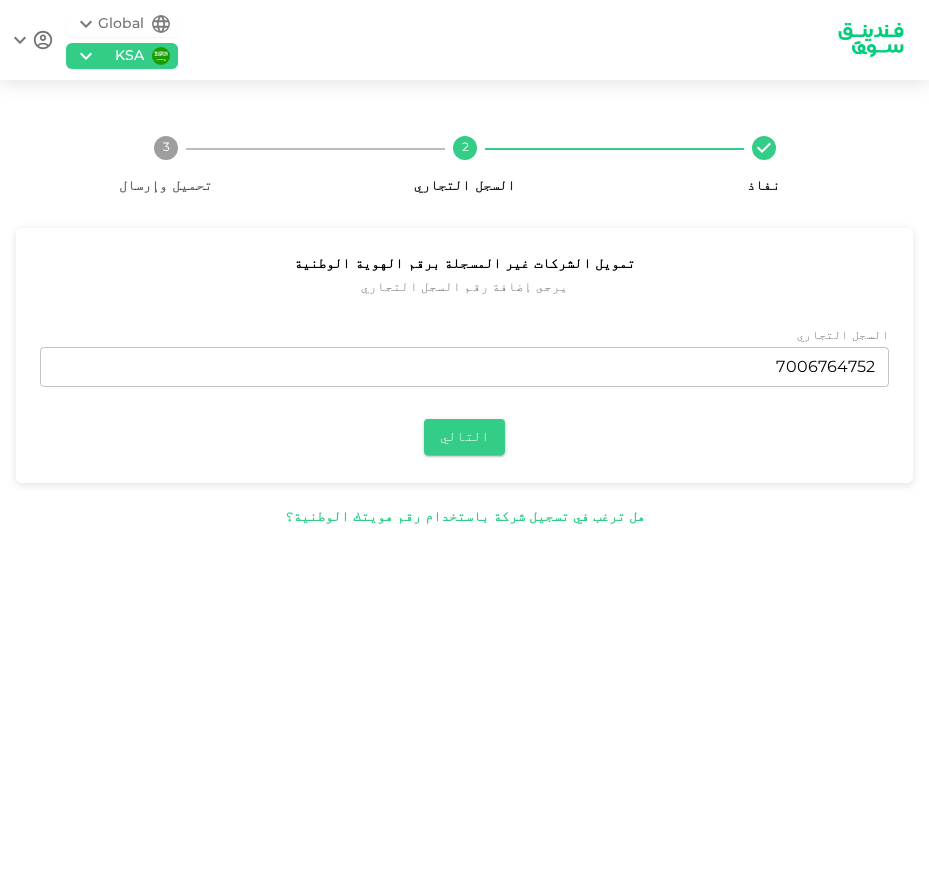 click on "هل ترغب في تسجيل شركة باستخدام رقم هويتك الوطنية؟" at bounding box center (465, 517) 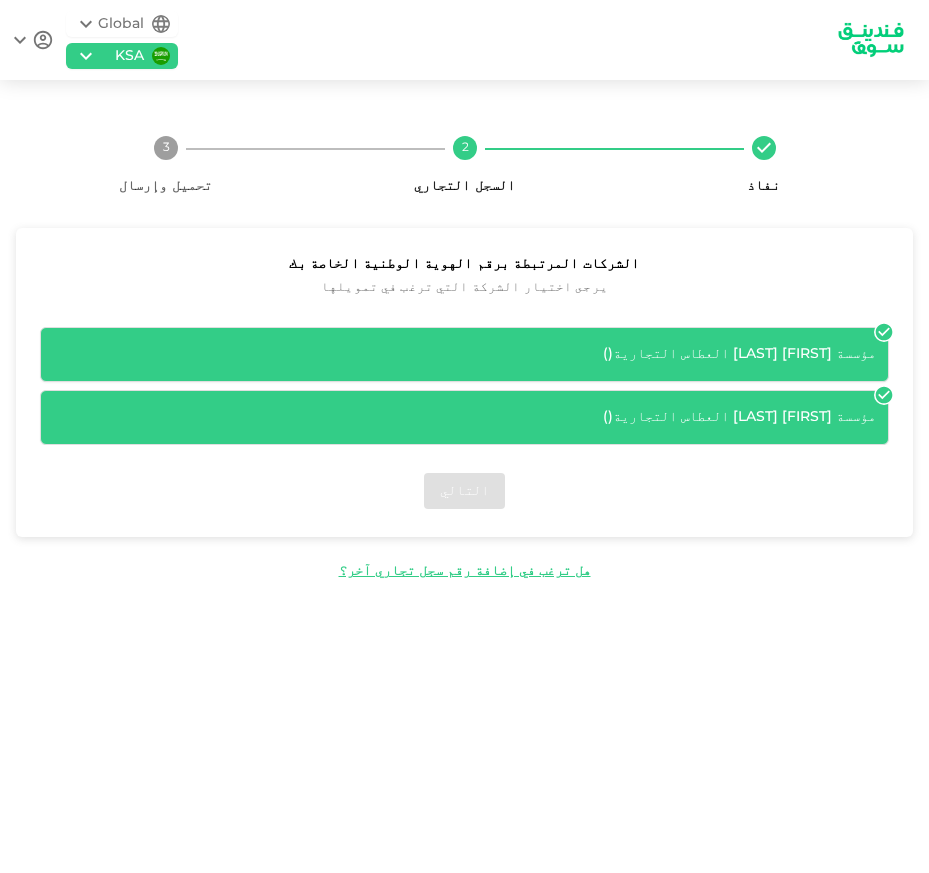 click on "مؤسسة [FIRST] [LAST] العطاس التجارية  ( )" at bounding box center (464, 354) 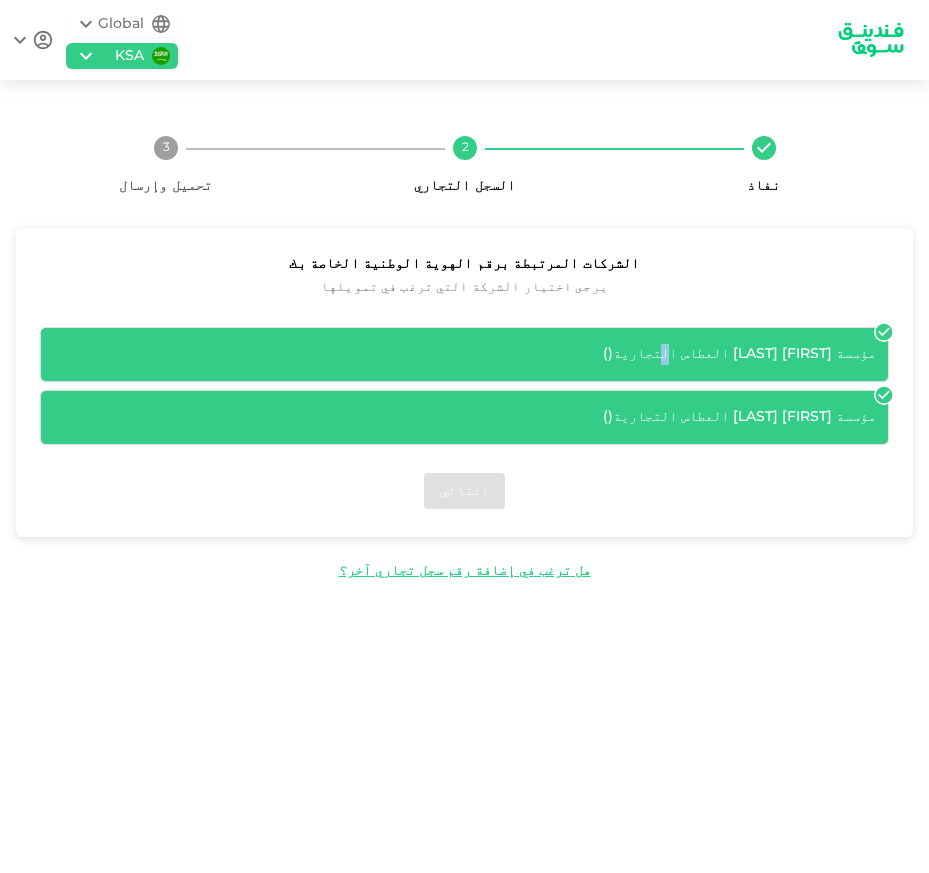 click on "مؤسسة [FIRST] [LAST] العطاس التجارية  ( )" at bounding box center [464, 354] 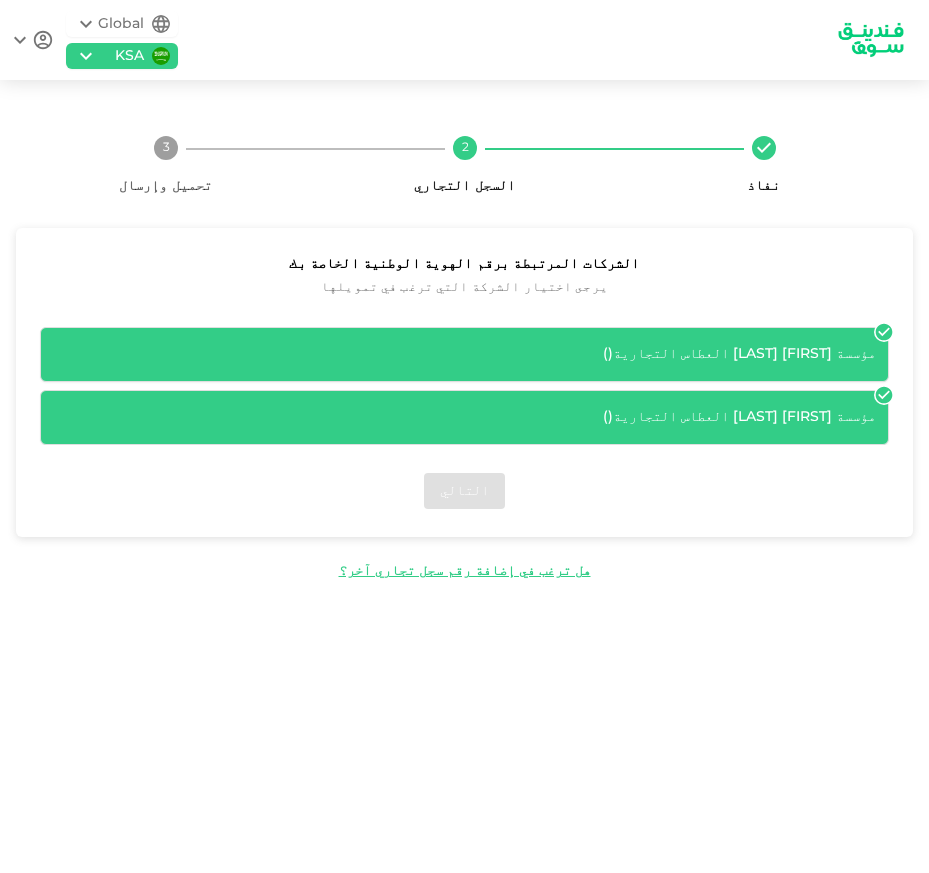 click on "مؤسسة [FIRST] [LAST] العطاس التجارية  ( )" at bounding box center (464, 354) 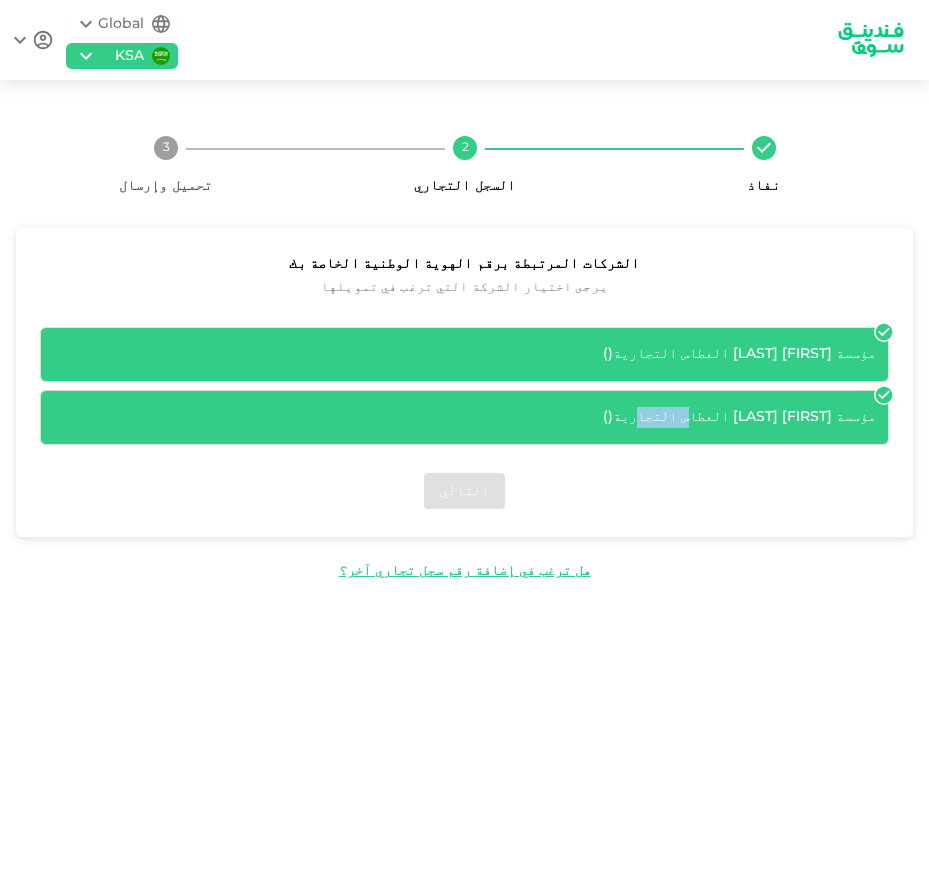 click on "مؤسسة [FIRST] [LAST] العطاس التجارية  ( )" at bounding box center [464, 417] 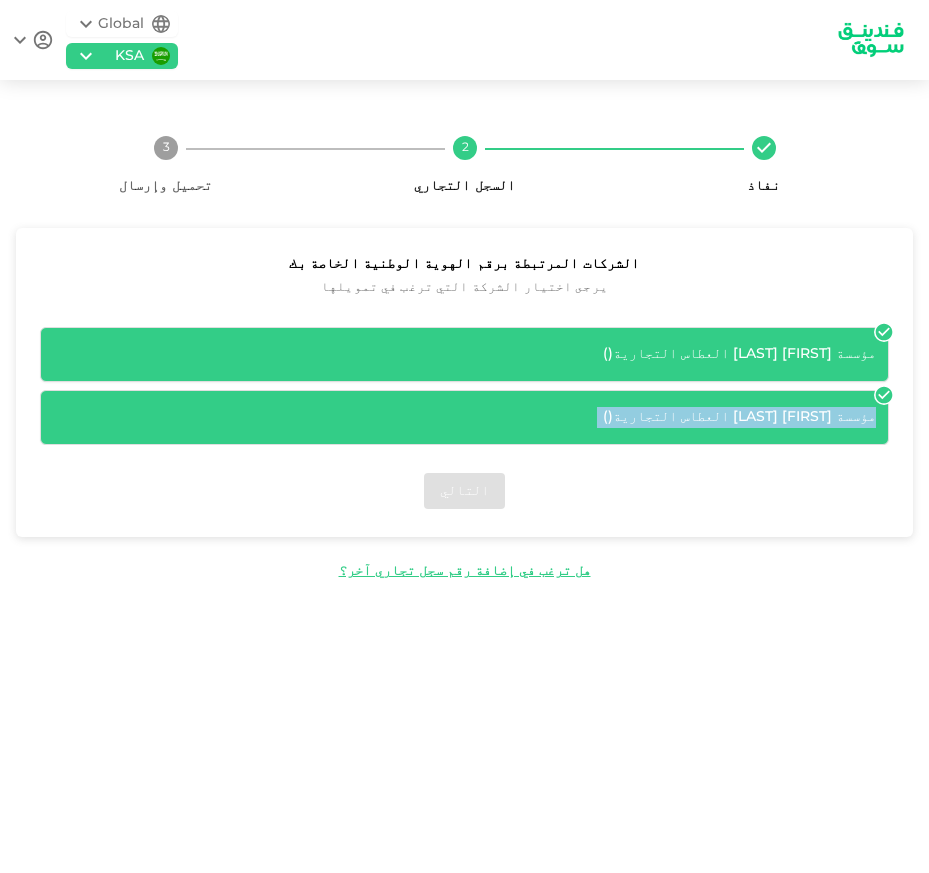 click on "مؤسسة [FIRST] [LAST] العطاس التجارية  ( )" at bounding box center (464, 417) 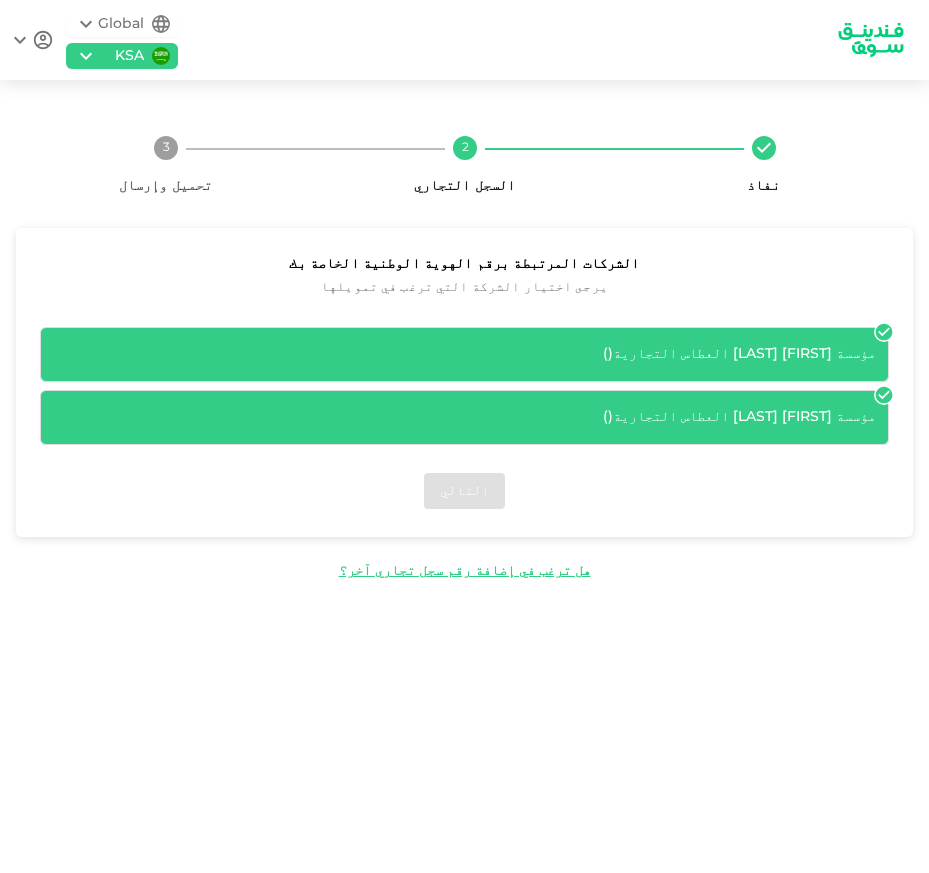 click on "مؤسسة [FIRST] [LAST] العطاس التجارية  ( )" at bounding box center [464, 417] 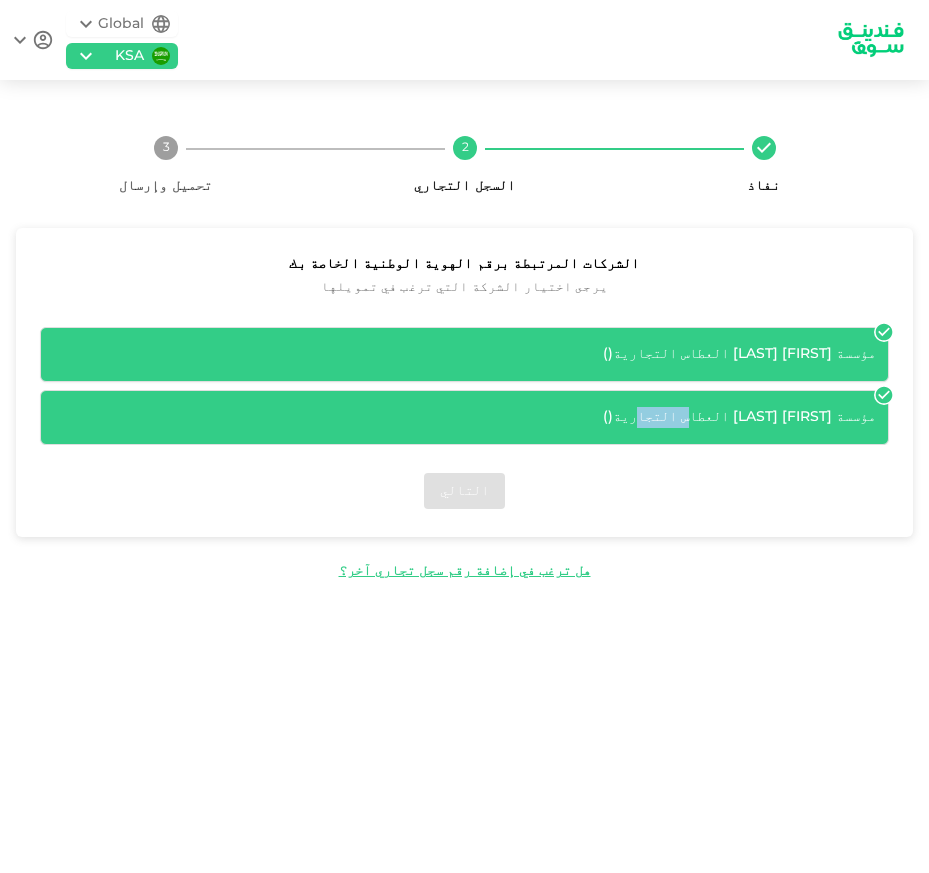 click on "مؤسسة [FIRST] [LAST] العطاس التجارية  ( )" at bounding box center [464, 417] 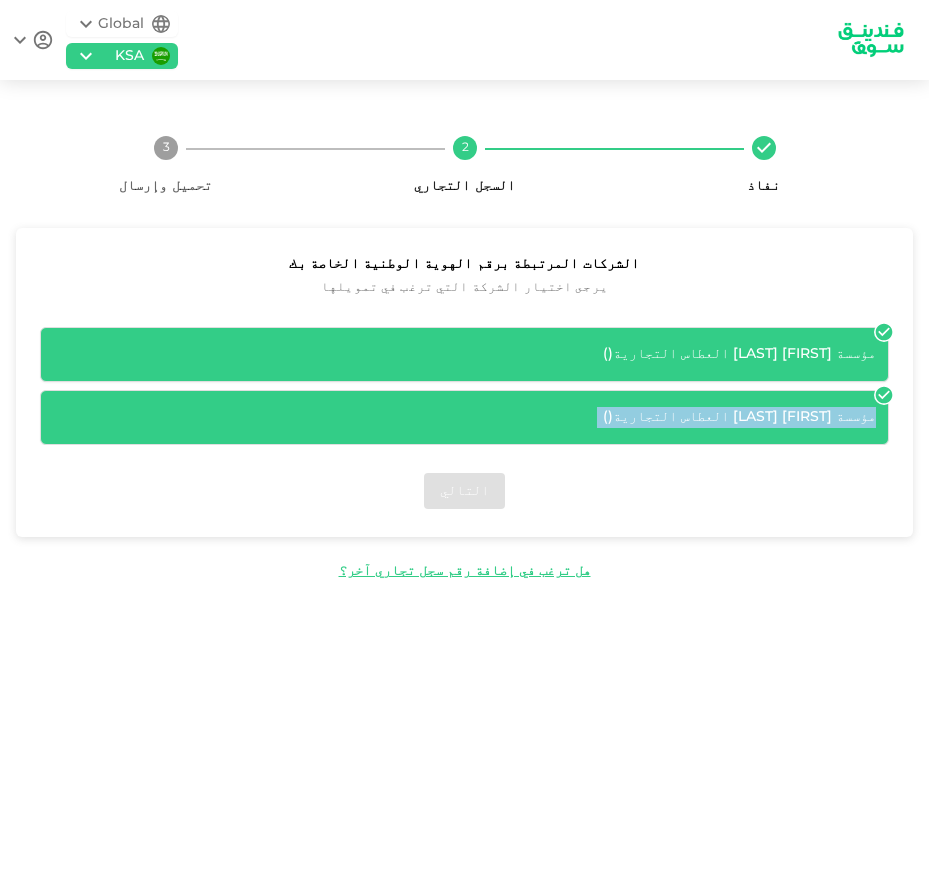 click on "مؤسسة [FIRST] [LAST] العطاس التجارية  ( )" at bounding box center (464, 417) 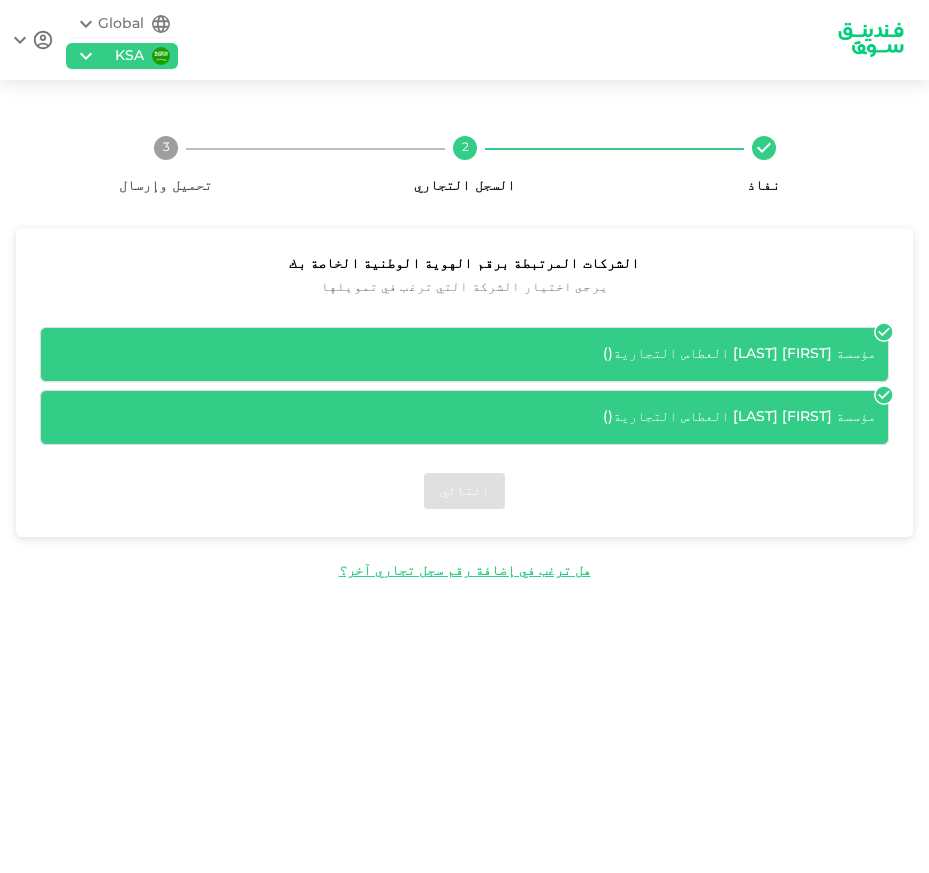 click on "مؤسسة [FIRST] [LAST] العطاس التجارية  ( )" at bounding box center [464, 354] 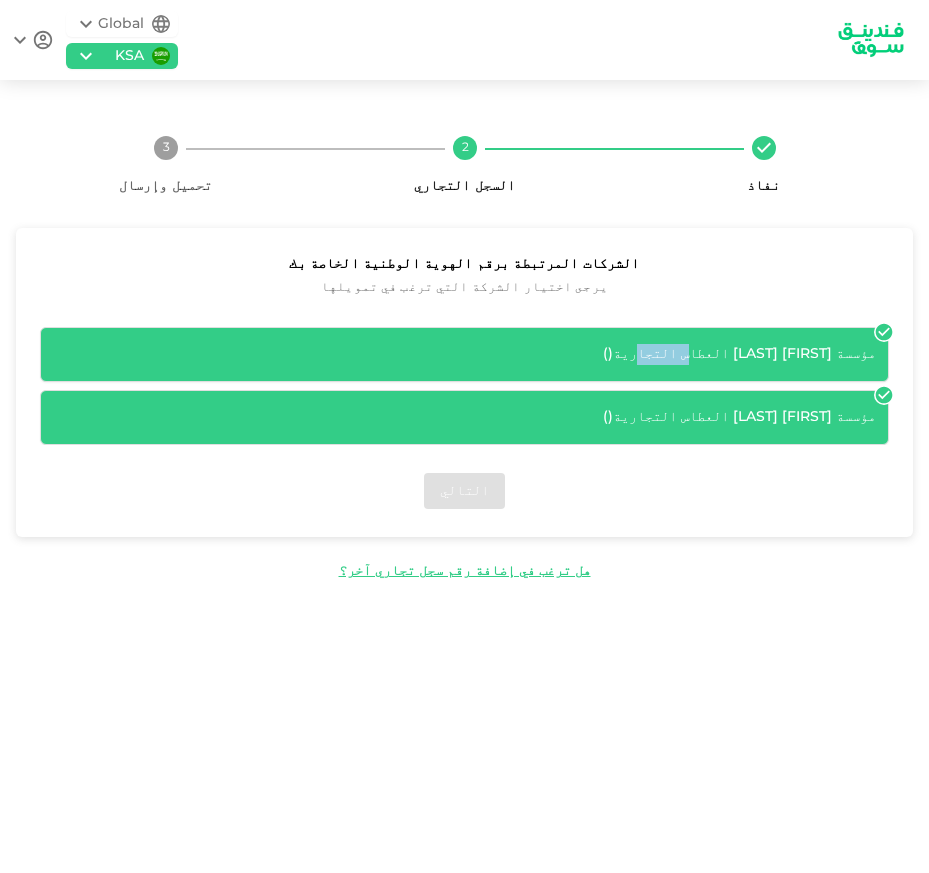 click on "مؤسسة [FIRST] [LAST] العطاس التجارية  ( )" at bounding box center (464, 354) 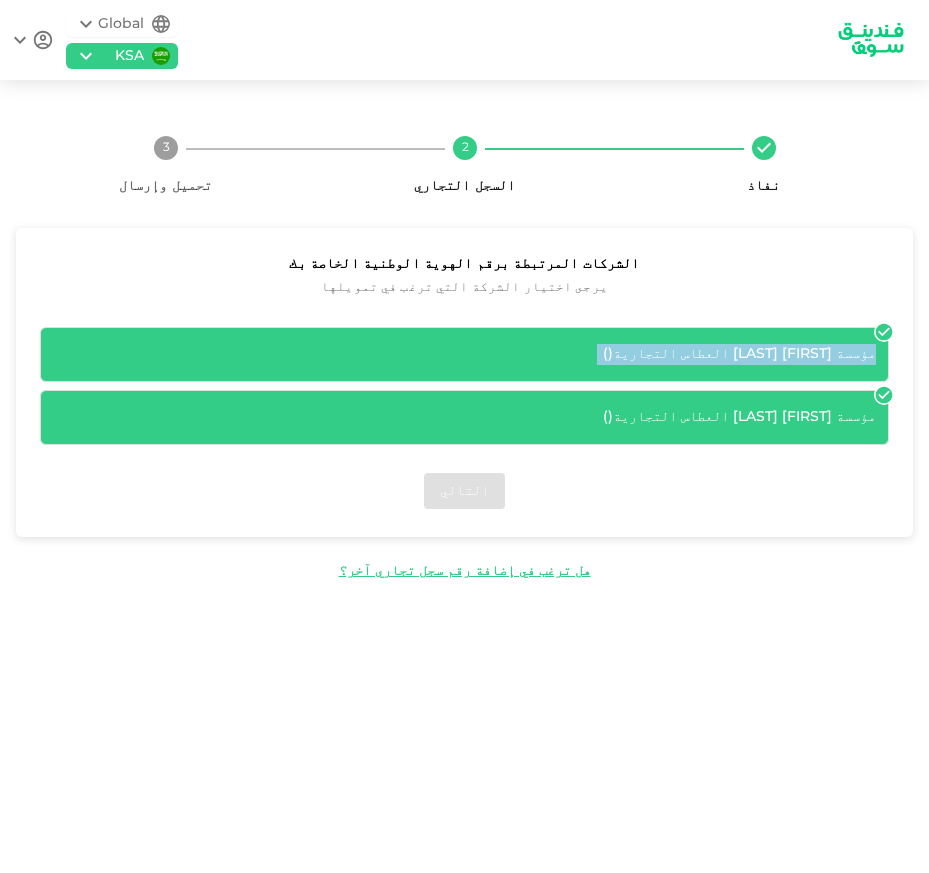 click on "مؤسسة [FIRST] [LAST] العطاس التجارية  ( )" at bounding box center [464, 354] 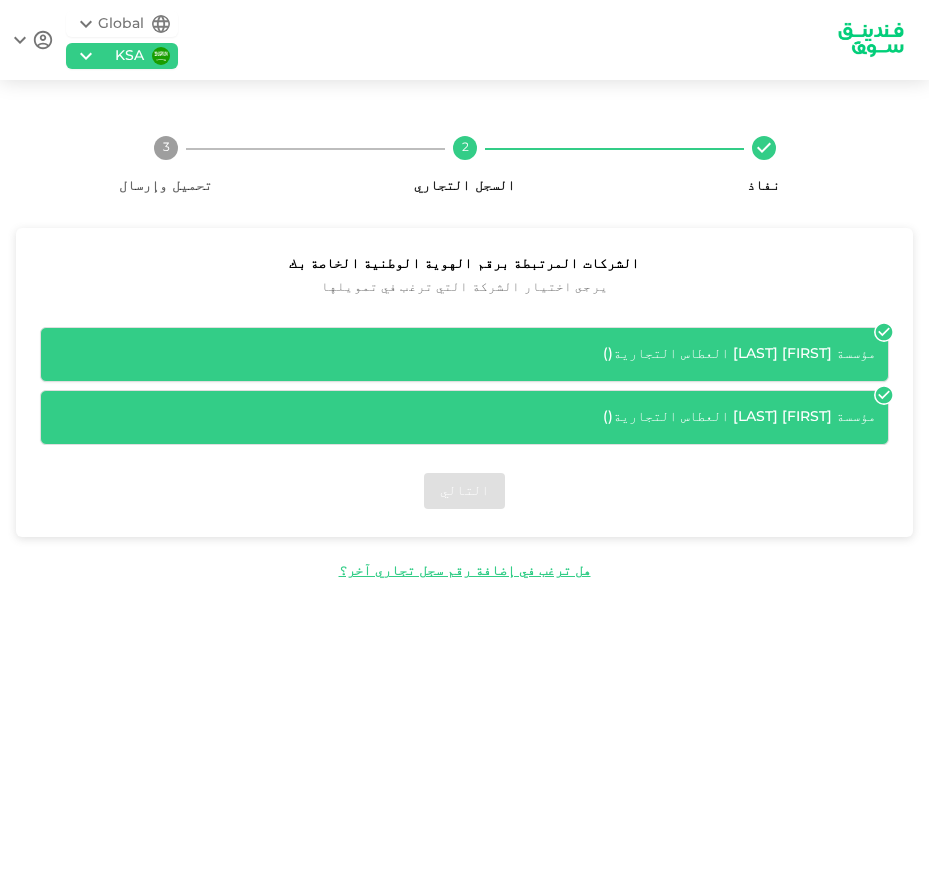 click on "مؤسسة [FIRST] [LAST] العطاس التجارية  ( )" at bounding box center [464, 417] 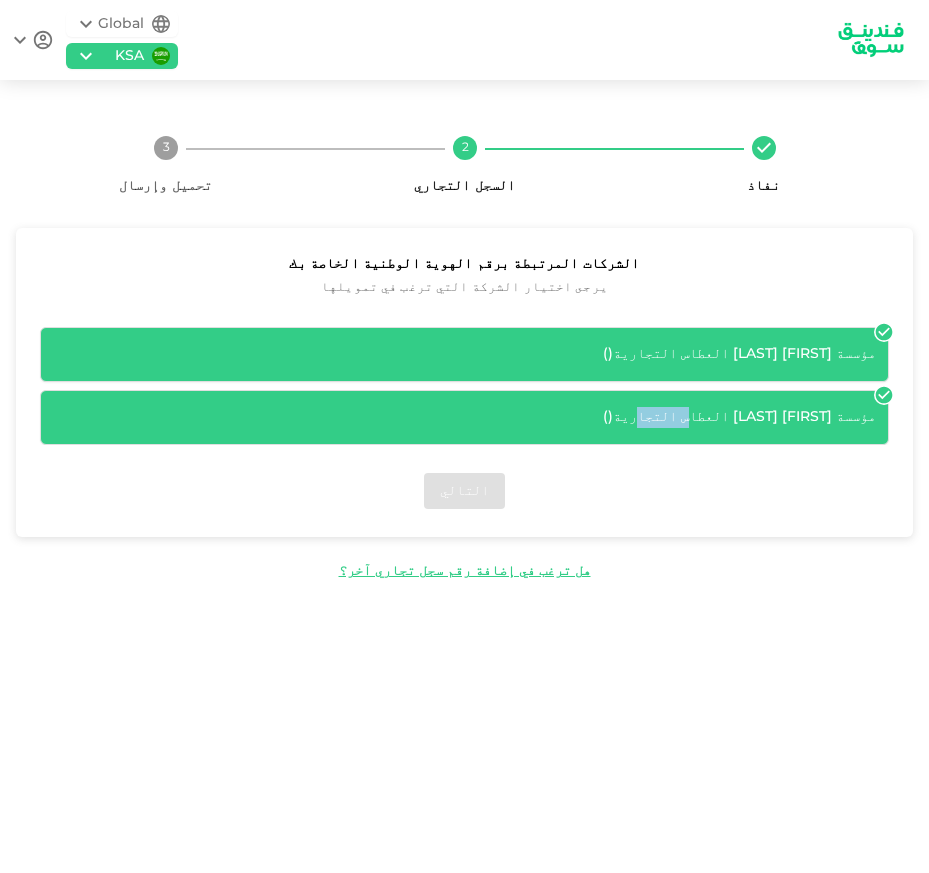 click on "مؤسسة [FIRST] [LAST] العطاس التجارية  ( )" at bounding box center [464, 417] 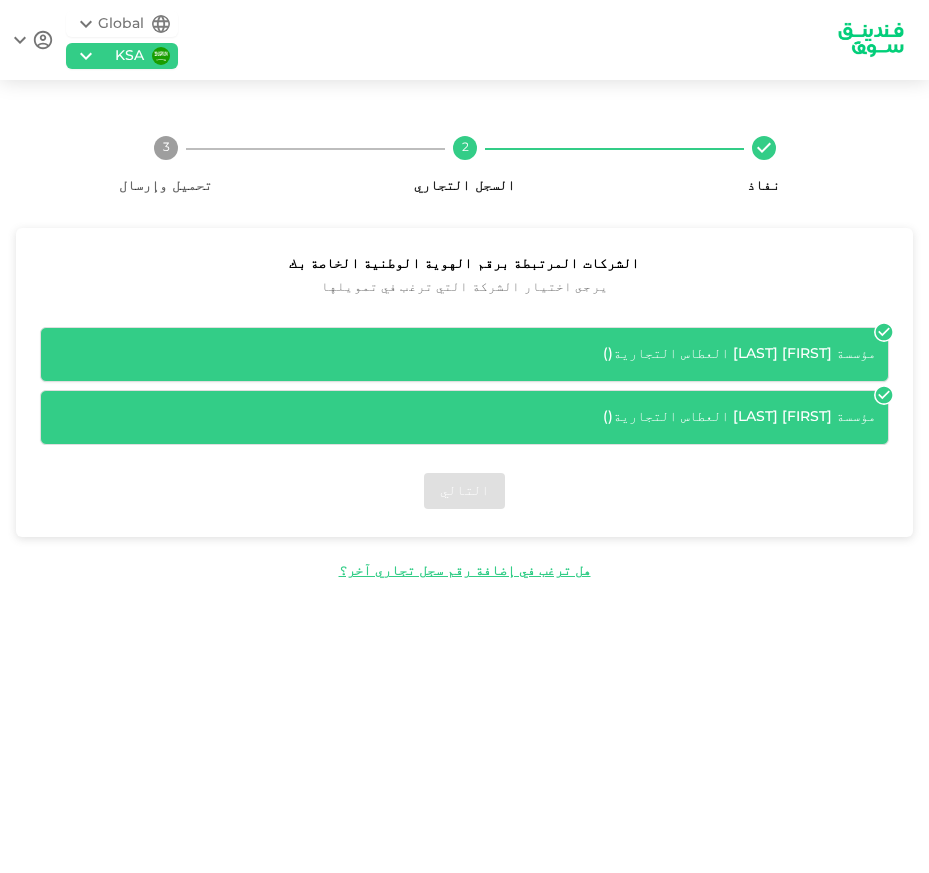 click on "مؤسسة [FIRST] [LAST] العطاس التجارية  ( )" at bounding box center [464, 417] 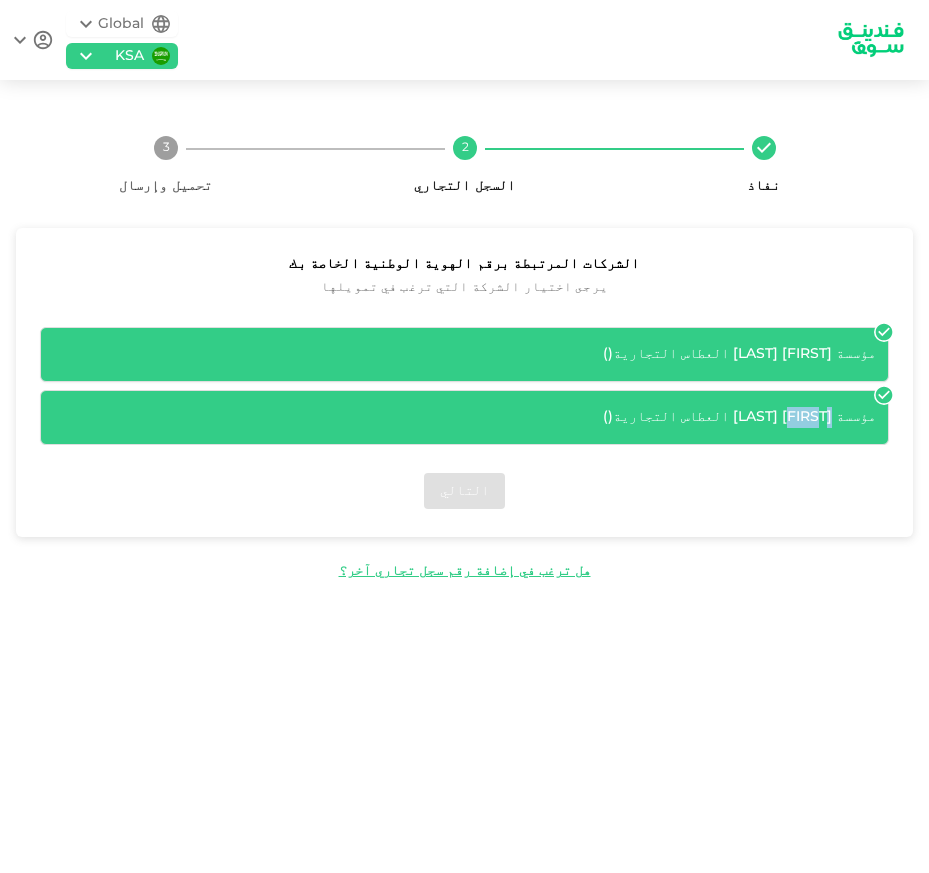 click on "مؤسسة [FIRST] [LAST] العطاس التجارية  ( )" at bounding box center [464, 417] 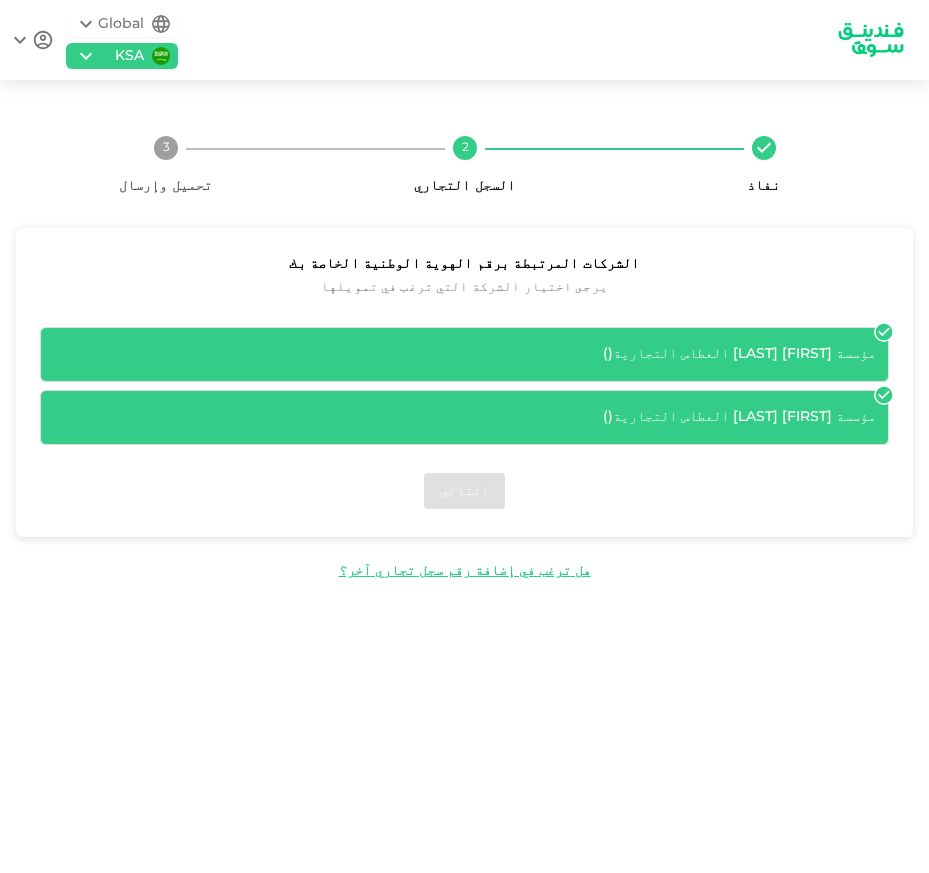 click on "الشركات المرتبطة برقم الهوية الوطنية الخاصة بك   يرجى اختيار الشركة التي ترغب في تمويلها مؤسسة [FIRST] [LAST] العطاس التجارية  ( )  مؤسسة [FIRST] [LAST] العطاس التجارية  ( )  التالي هل ترغب في إضافة رقم سجل تجاري آخر؟" at bounding box center (464, 405) 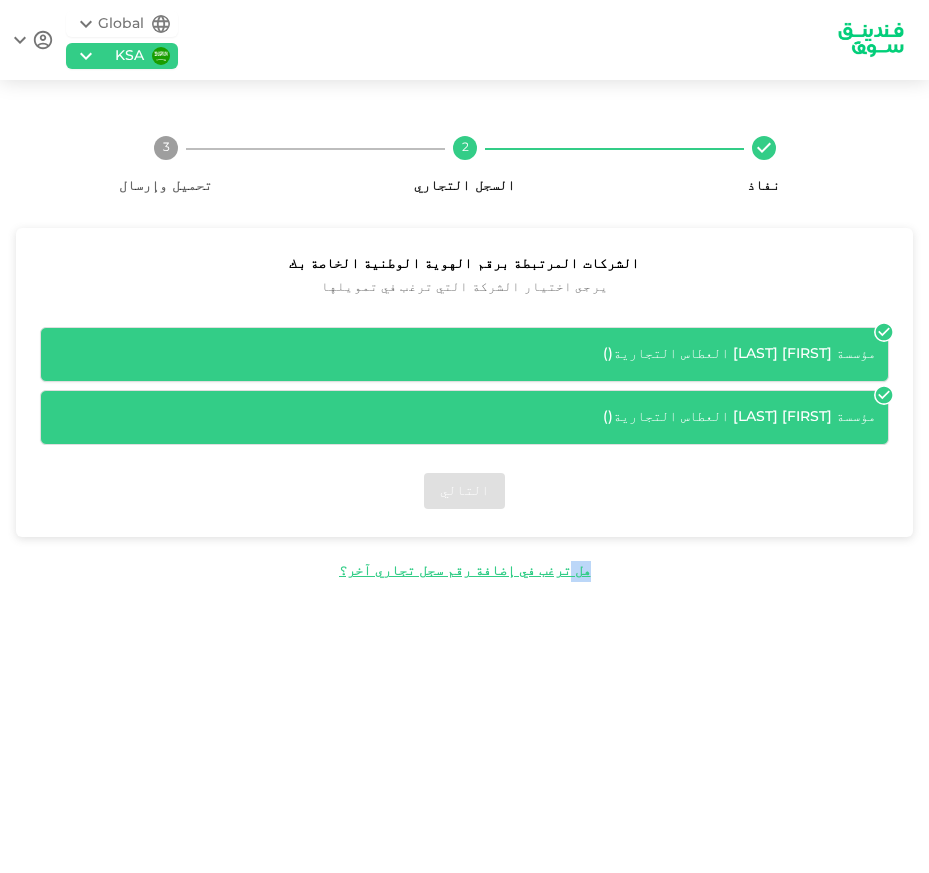 click on "التالي" at bounding box center (464, 491) 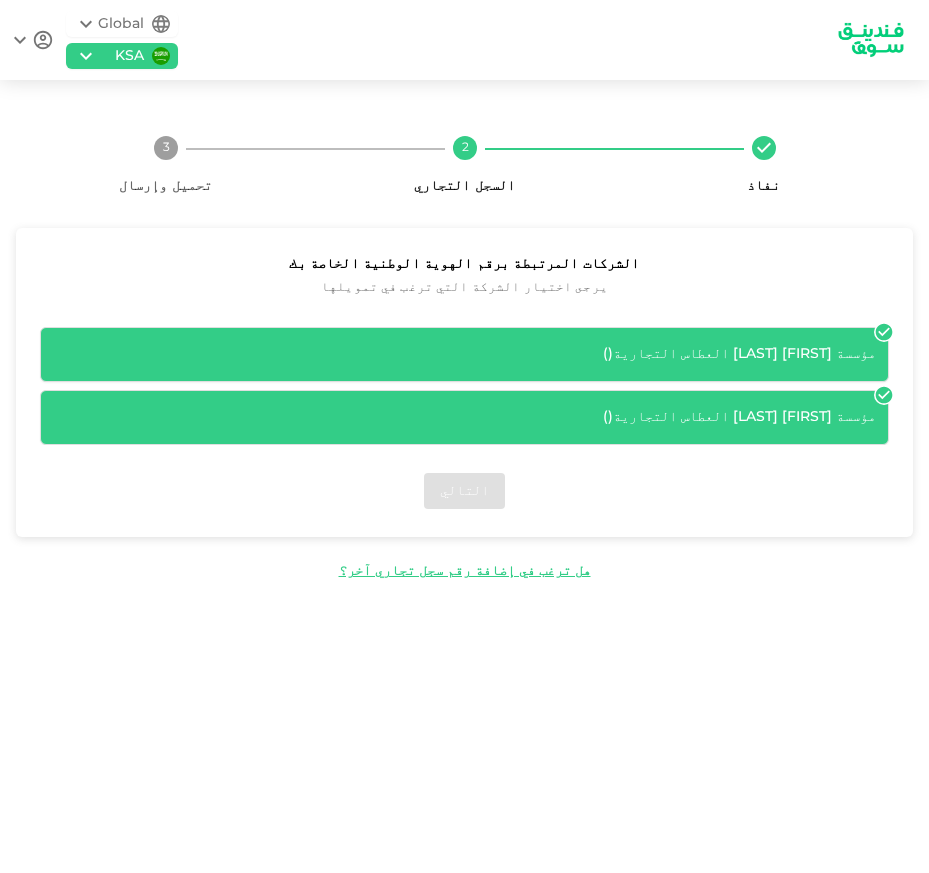 click on "مؤسسة [FIRST] [LAST] العطاس التجارية  ( )" at bounding box center [464, 417] 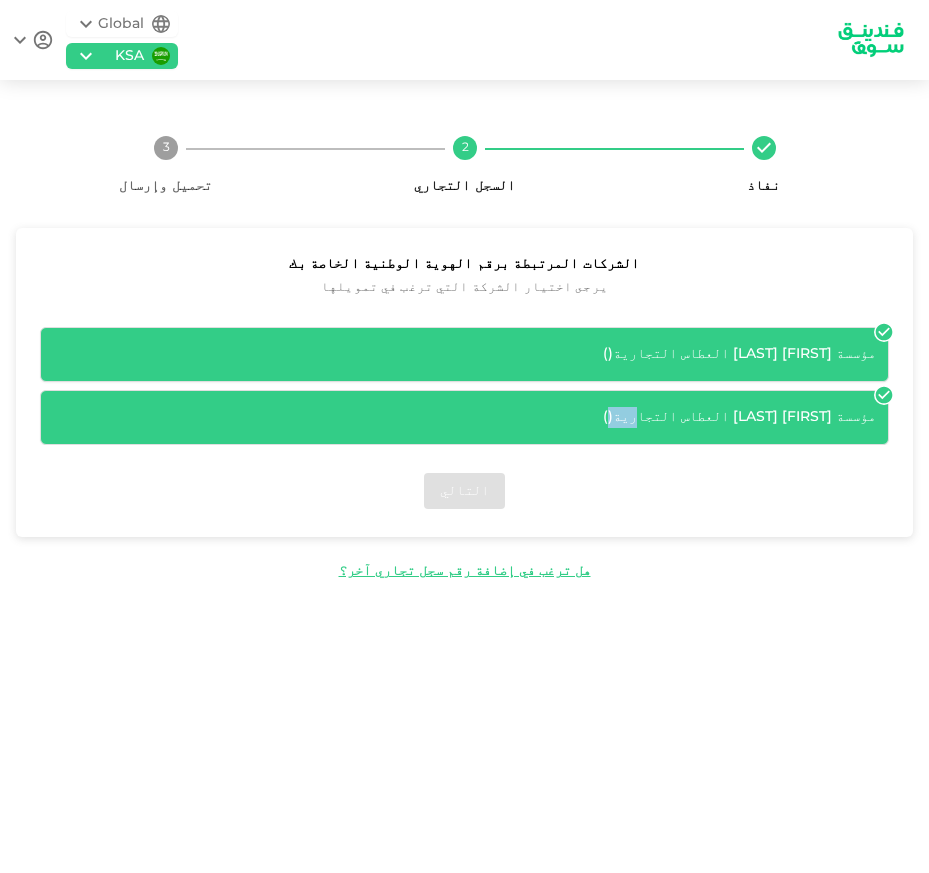 click on "مؤسسة [FIRST] [LAST] العطاس التجارية  ( )" at bounding box center [464, 417] 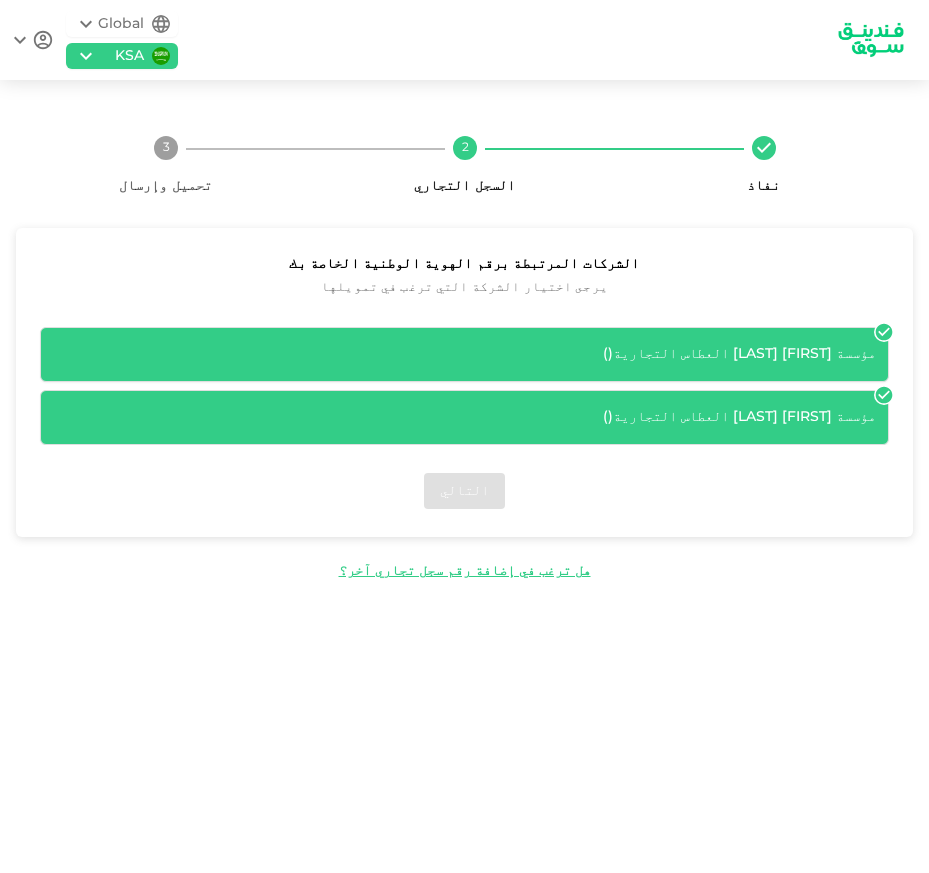 click on "مؤسسة [FIRST] [LAST] العطاس التجارية  ( )" at bounding box center [464, 354] 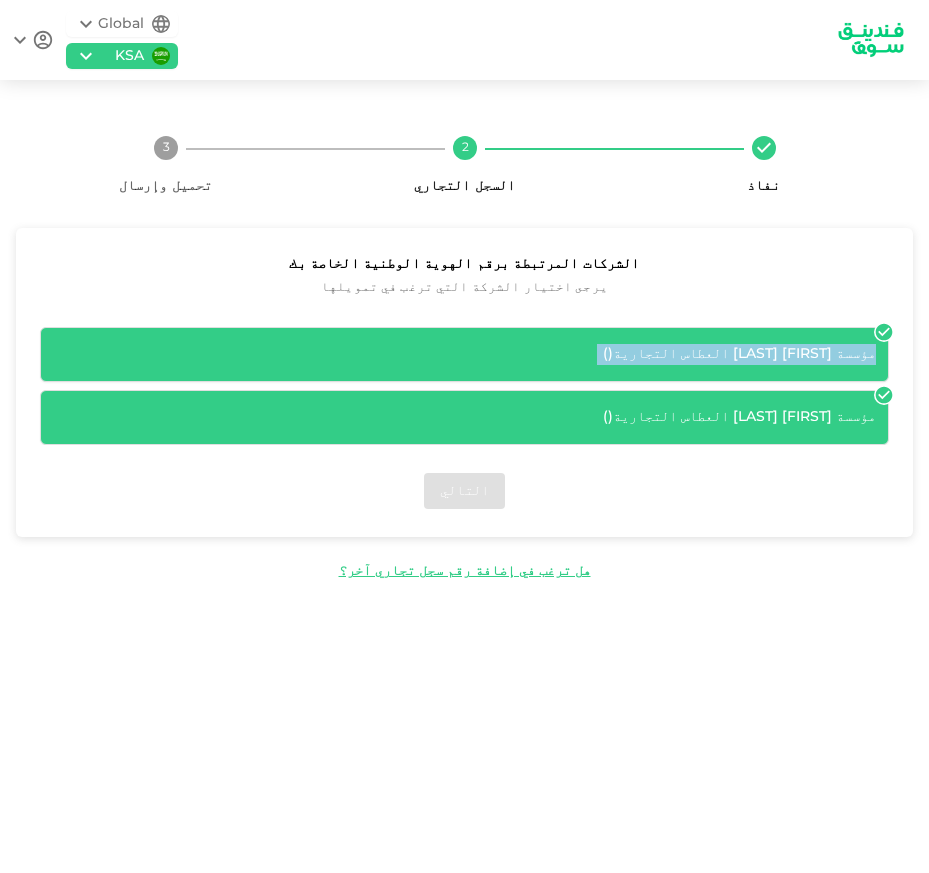 click on "مؤسسة [FIRST] [LAST] العطاس التجارية  ( )" at bounding box center (464, 354) 